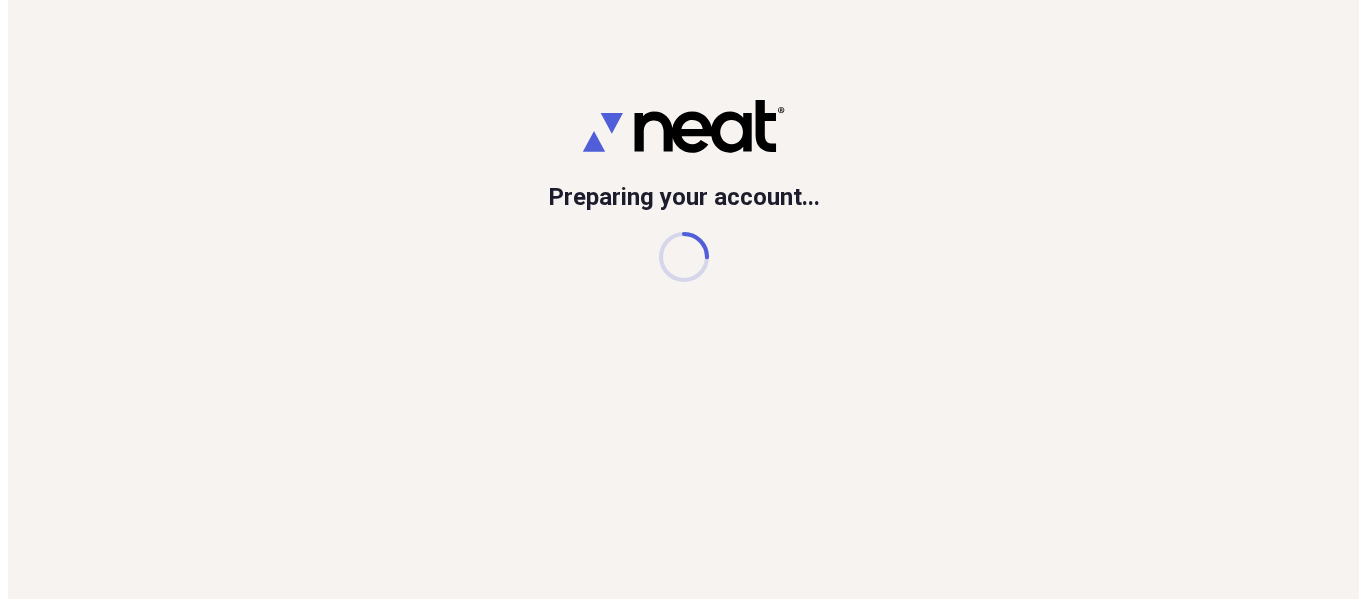 scroll, scrollTop: 0, scrollLeft: 0, axis: both 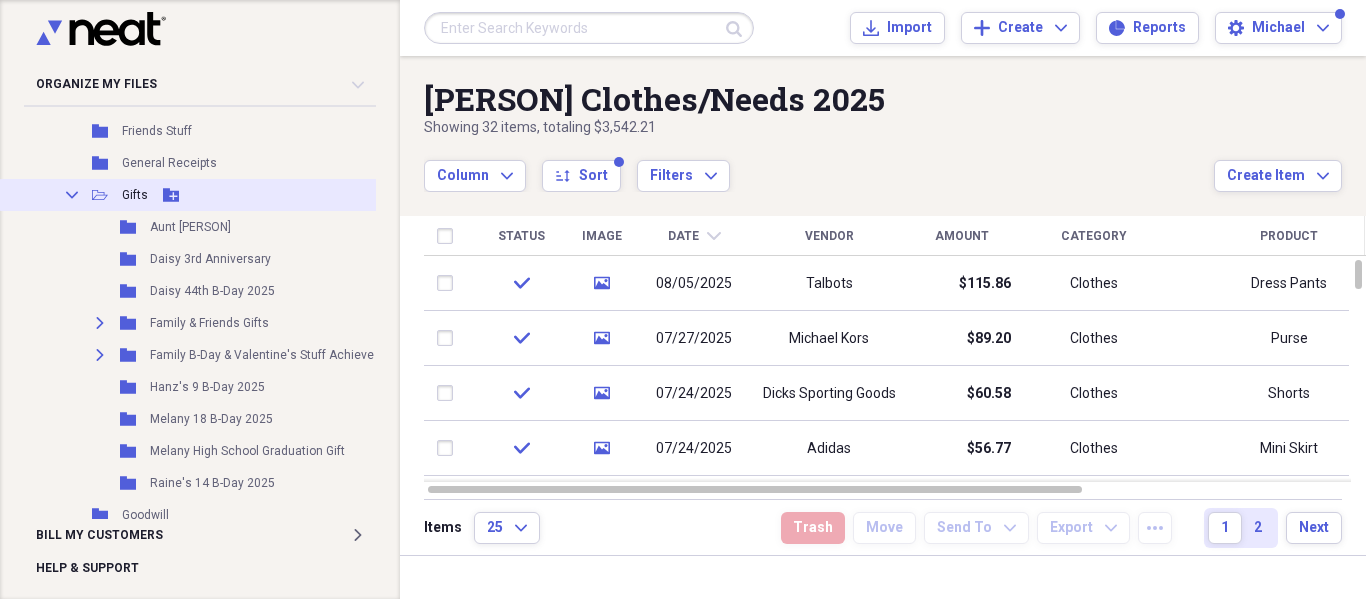 click on "Collapse" 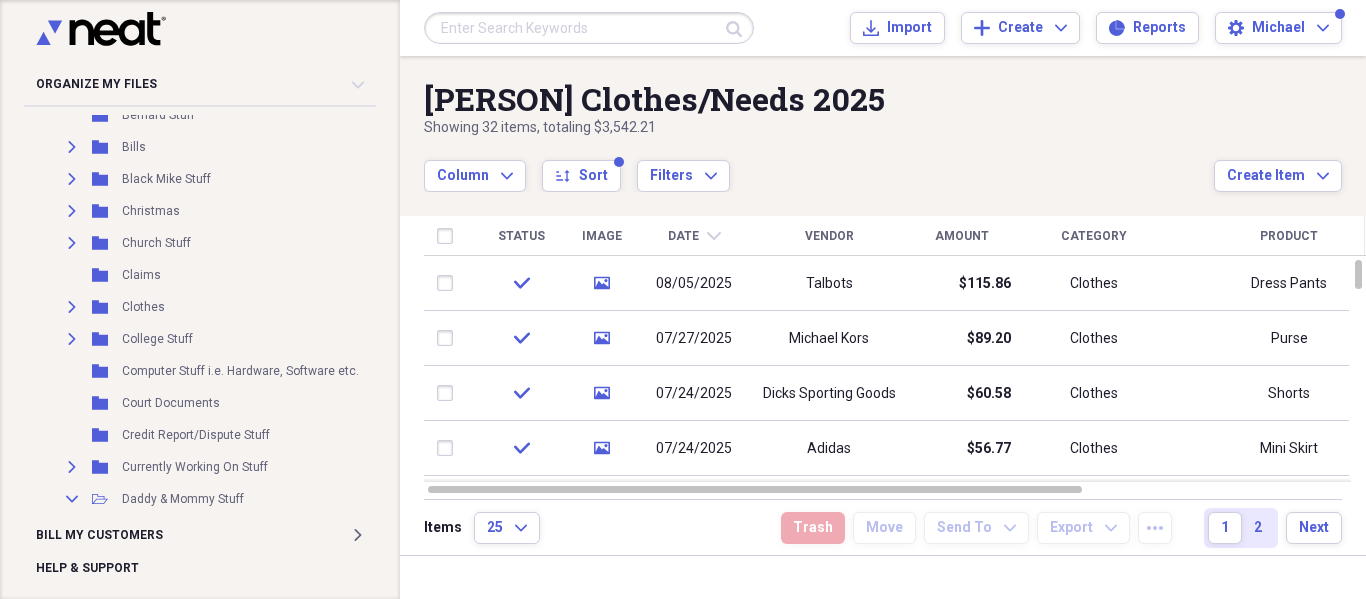 scroll, scrollTop: 300, scrollLeft: 0, axis: vertical 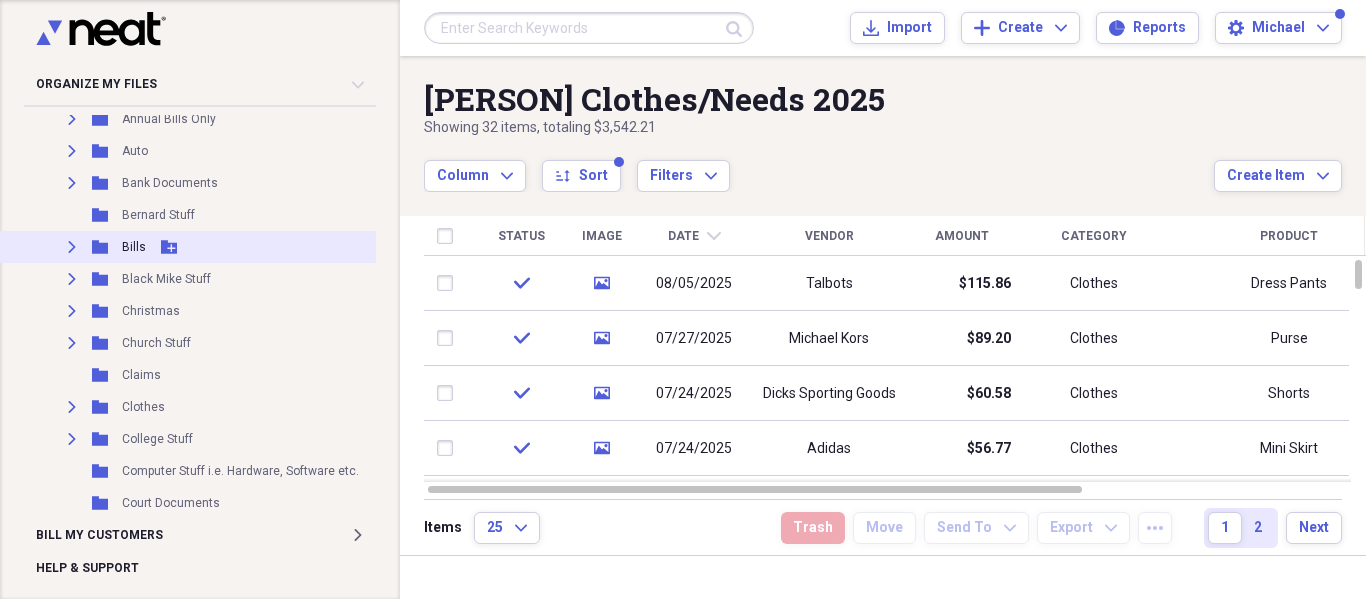 click 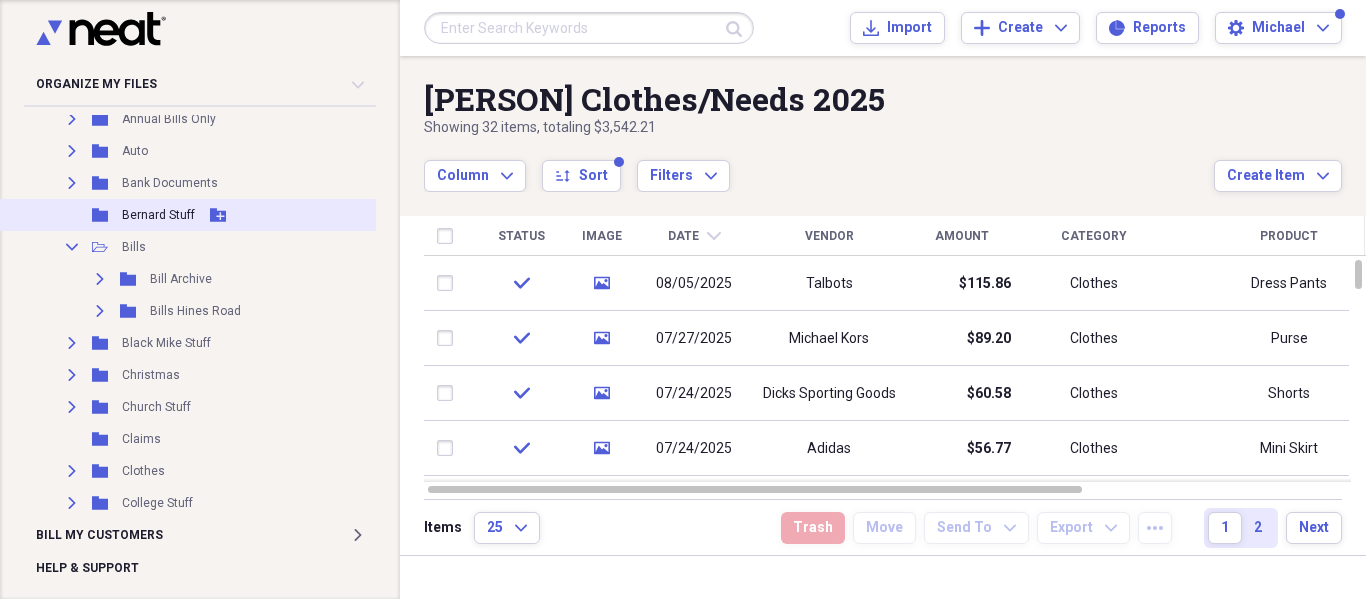 scroll, scrollTop: 400, scrollLeft: 0, axis: vertical 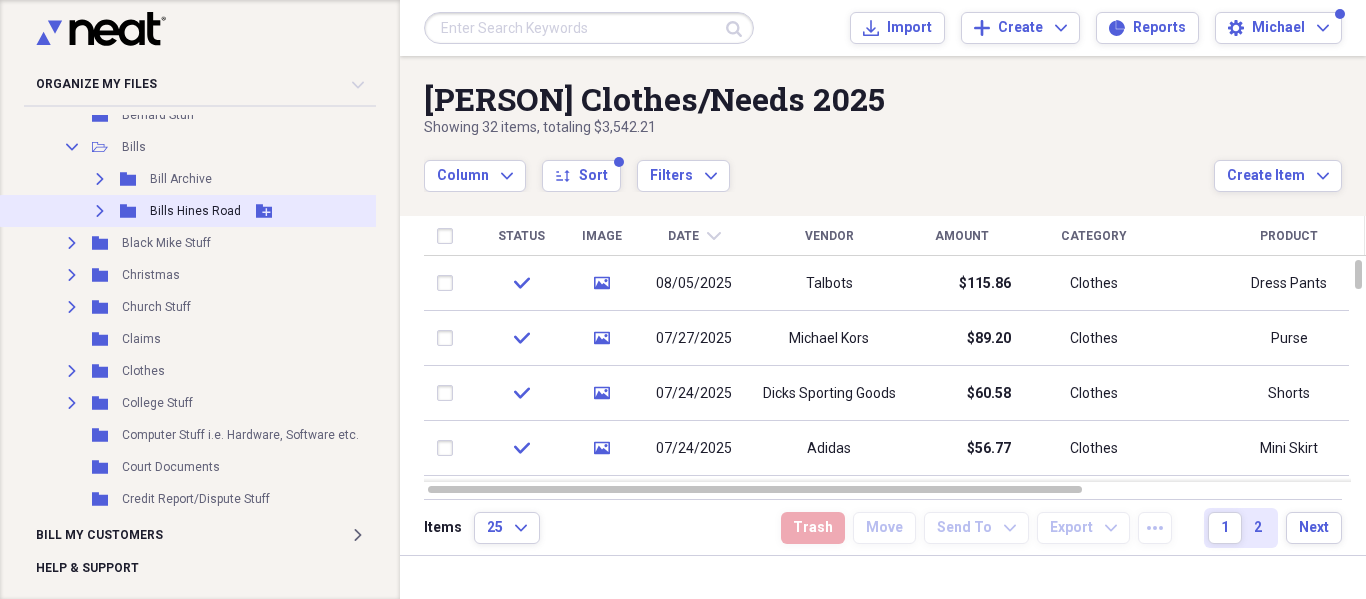 click on "Expand" 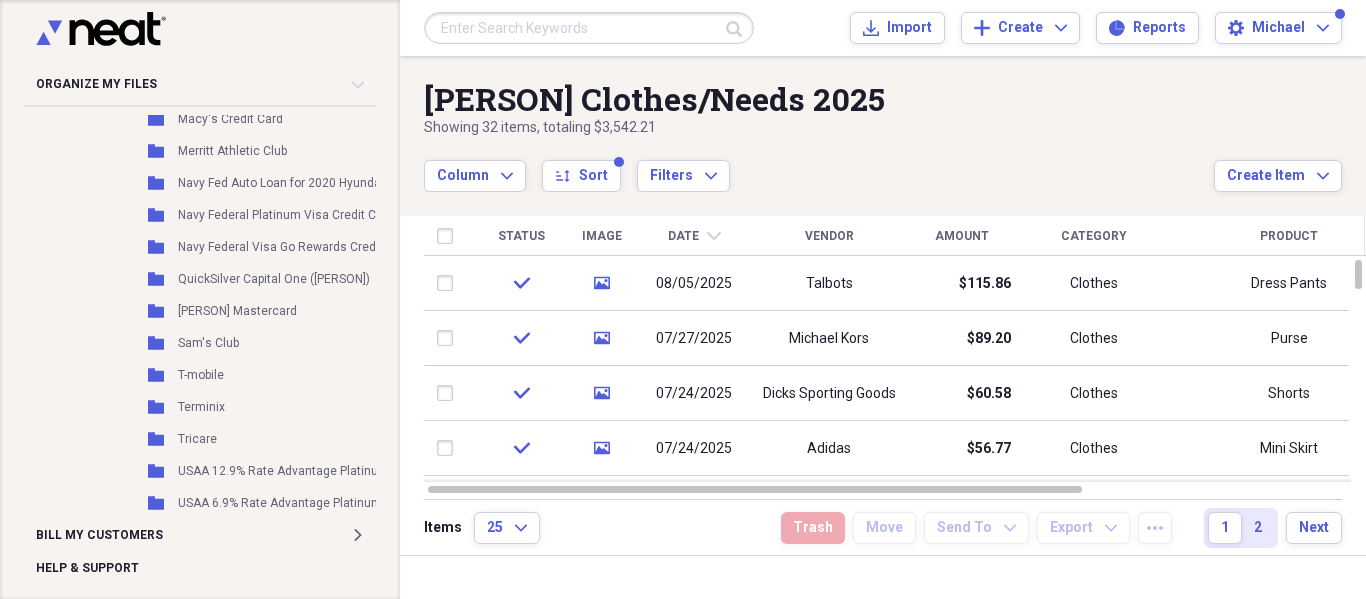 scroll, scrollTop: 1200, scrollLeft: 0, axis: vertical 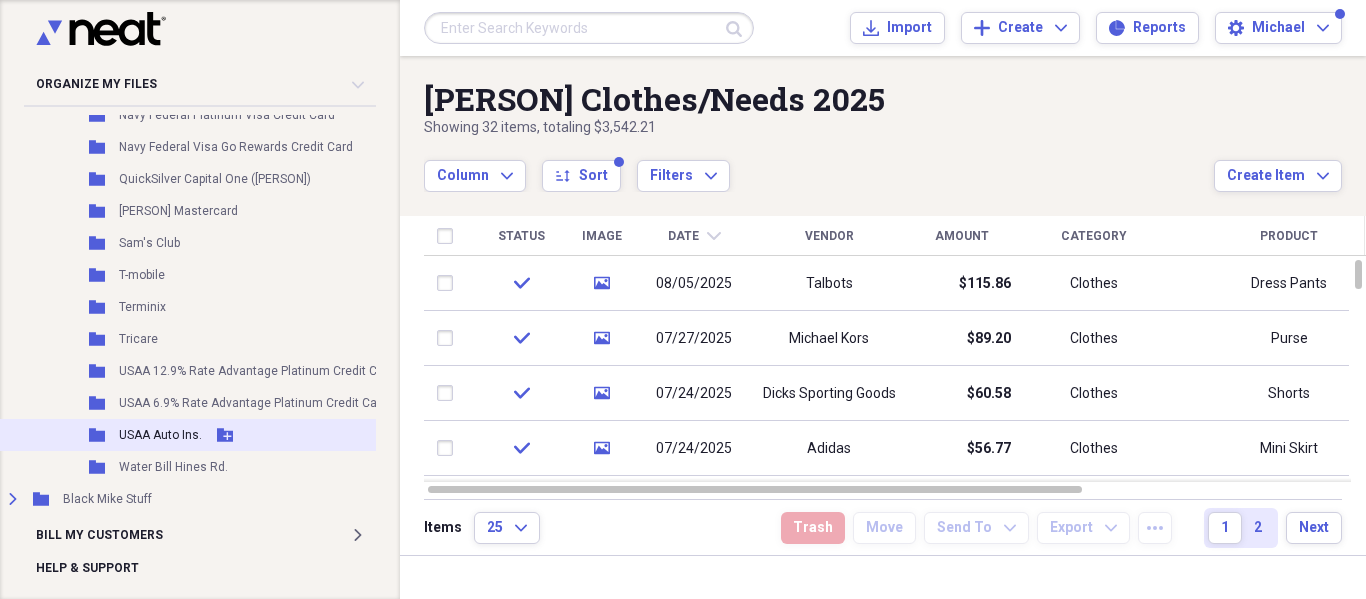 click on "USAA Auto Ins." at bounding box center (160, 435) 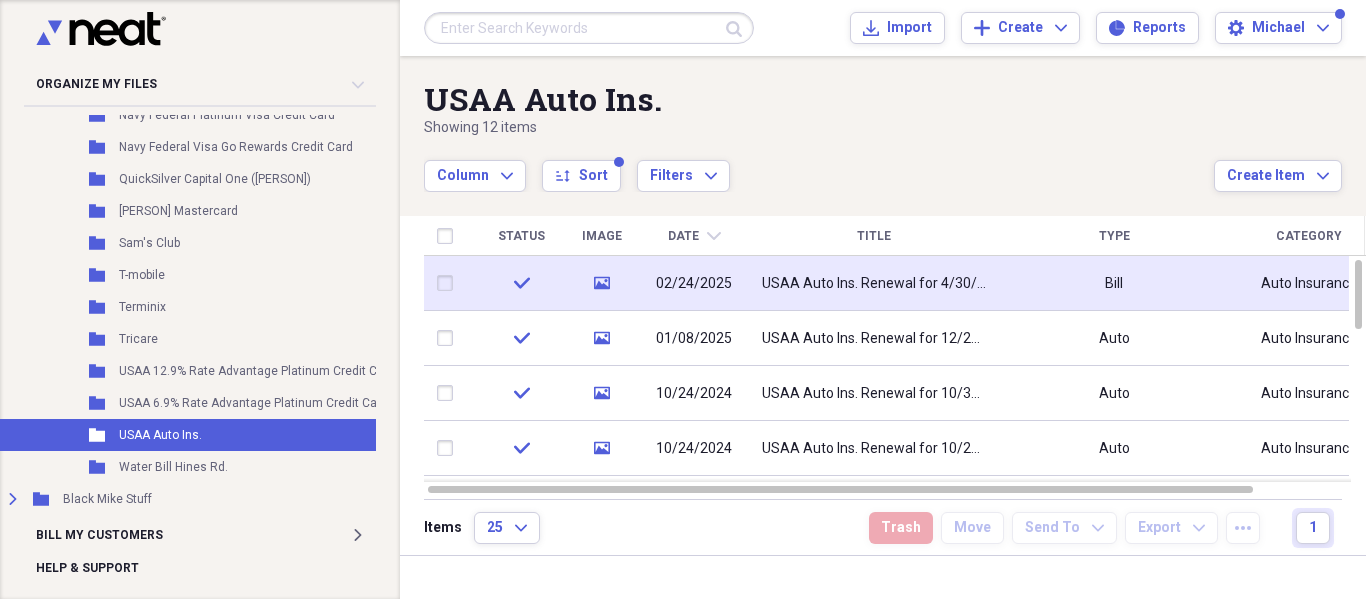 click on "02/24/2025" at bounding box center (694, 283) 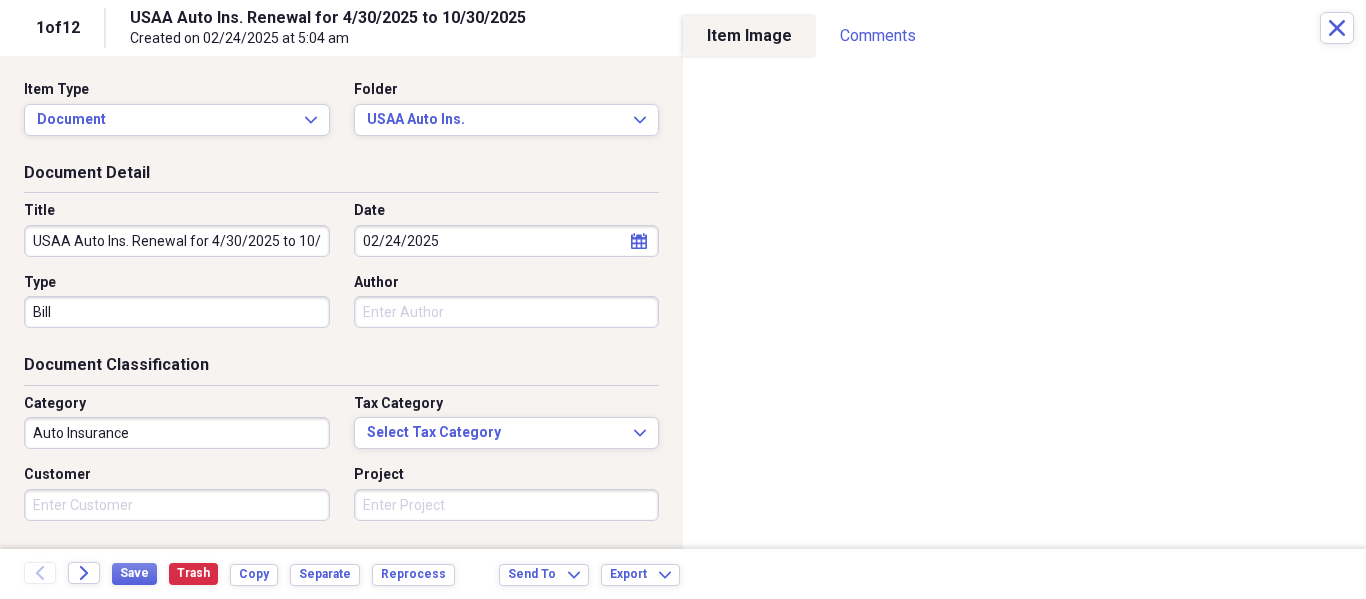 scroll, scrollTop: 243, scrollLeft: 0, axis: vertical 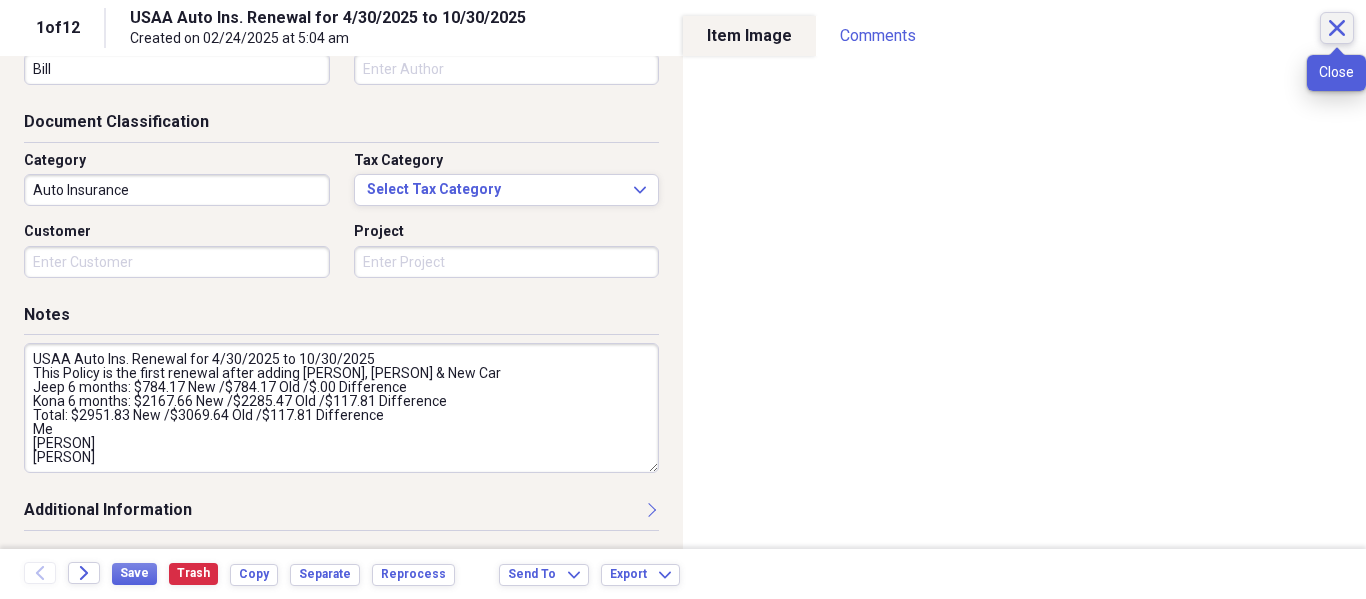 click on "Close" at bounding box center (1337, 28) 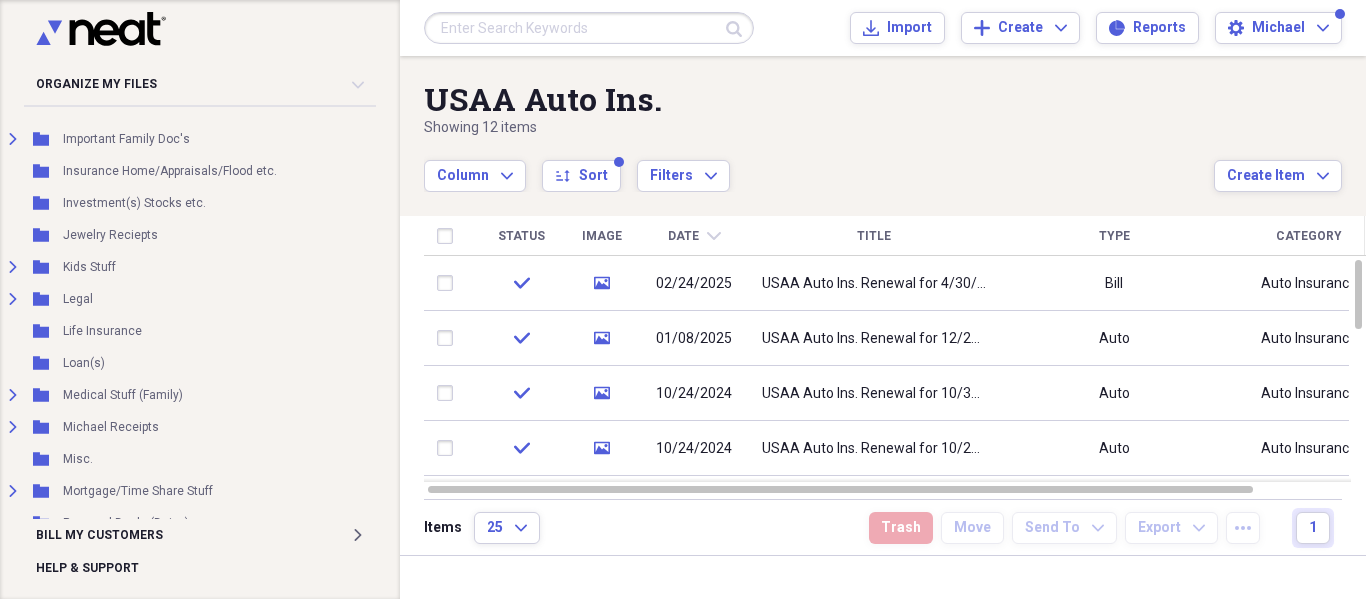 scroll, scrollTop: 3100, scrollLeft: 59, axis: both 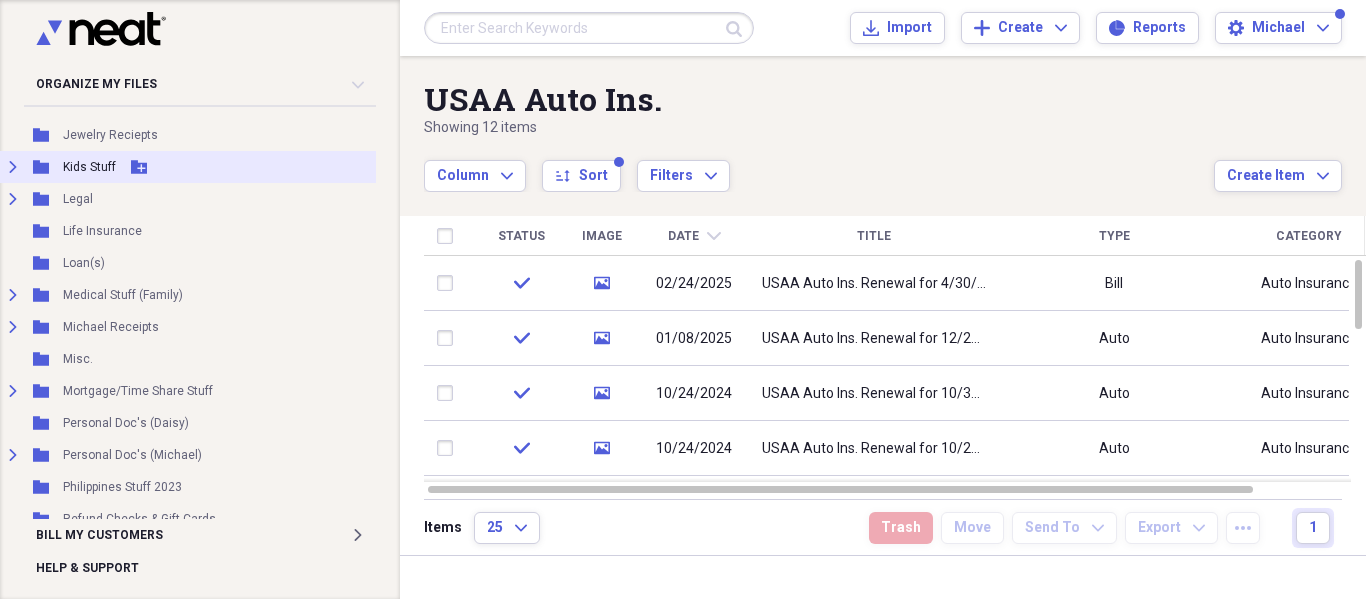 click on "Expand" 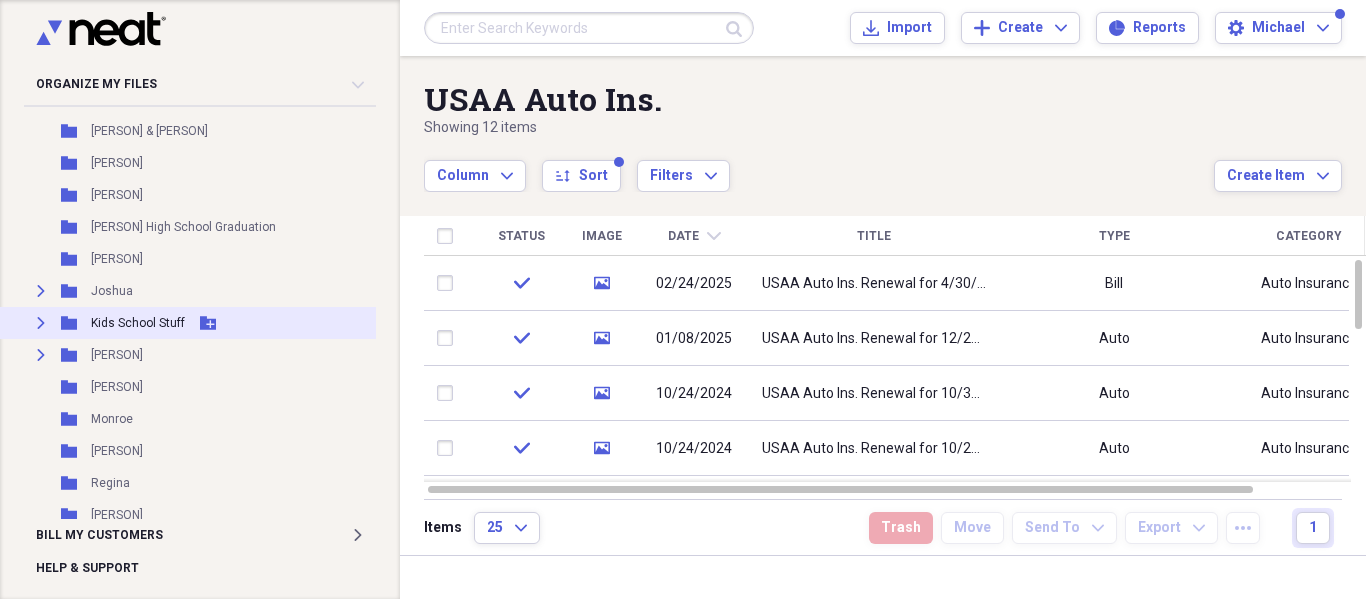 scroll, scrollTop: 3300, scrollLeft: 59, axis: both 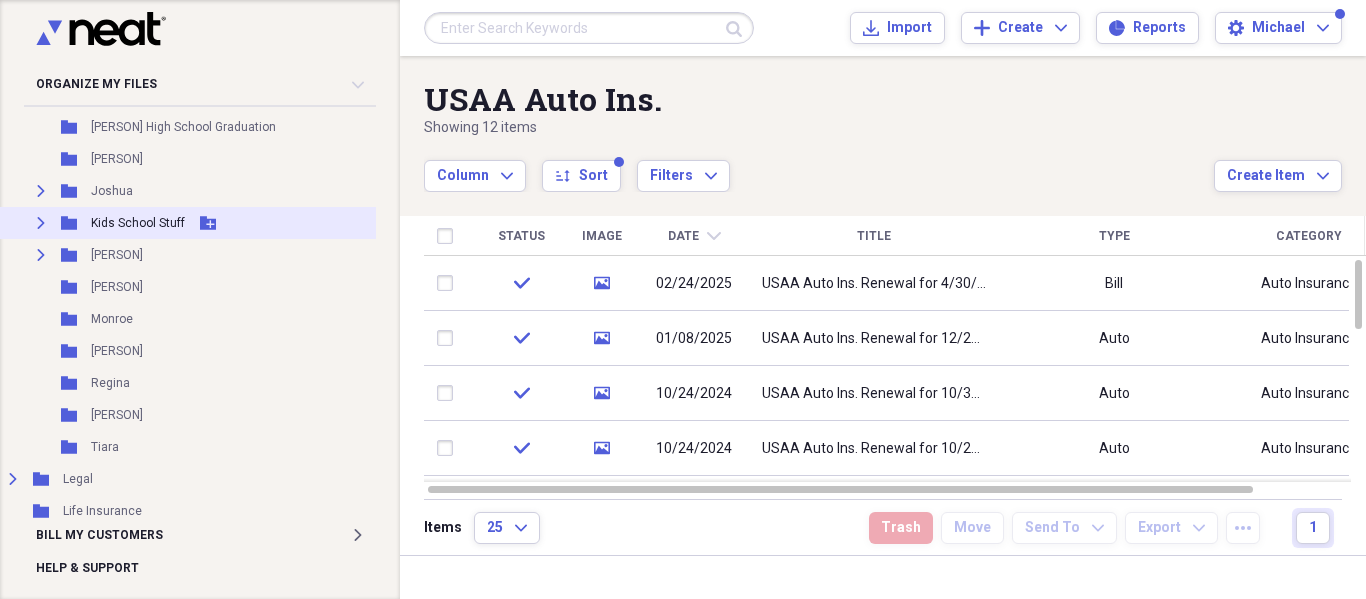 click 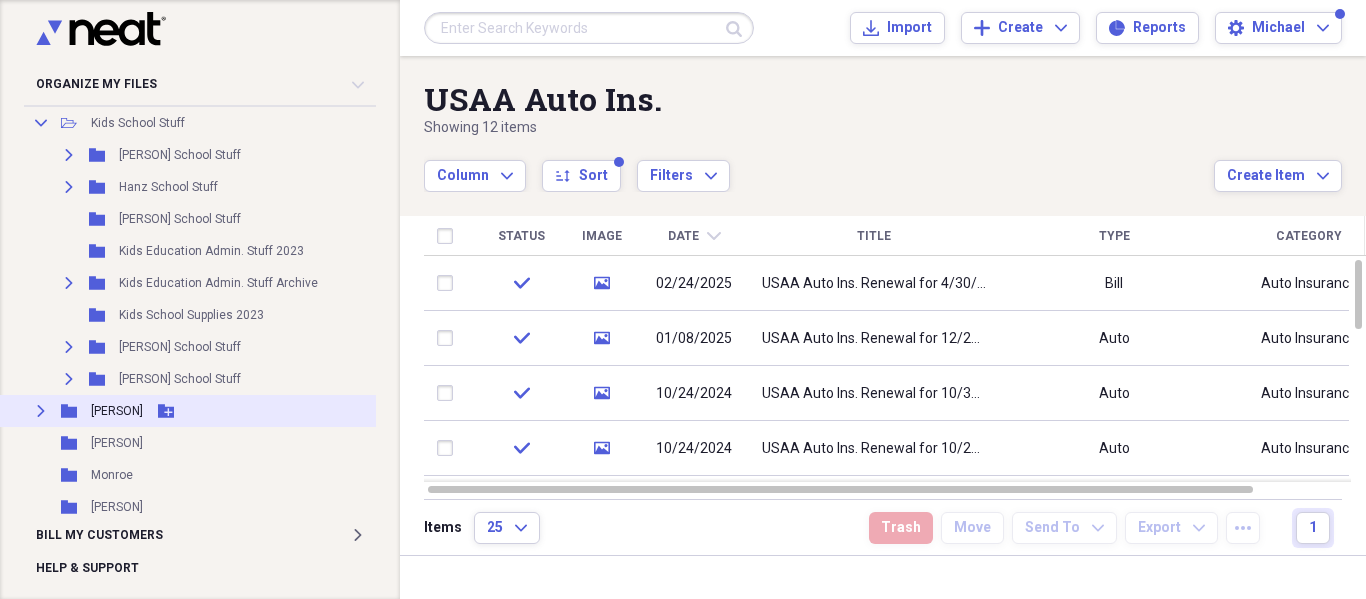scroll, scrollTop: 3500, scrollLeft: 59, axis: both 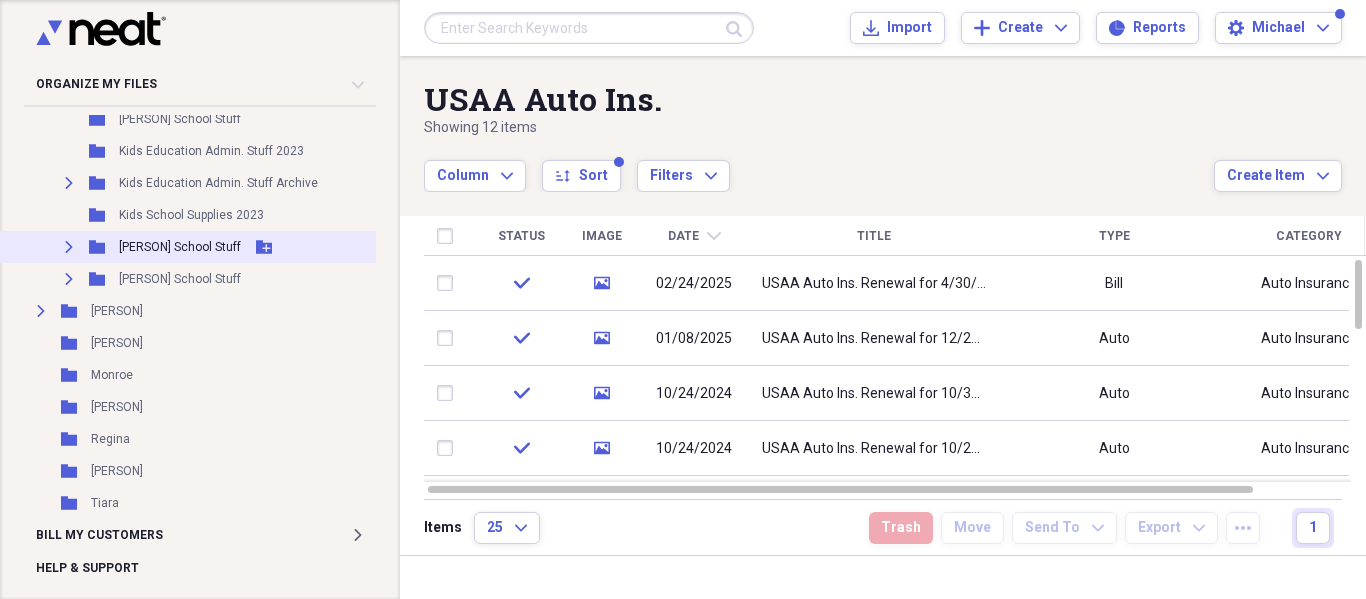 click on "Expand" 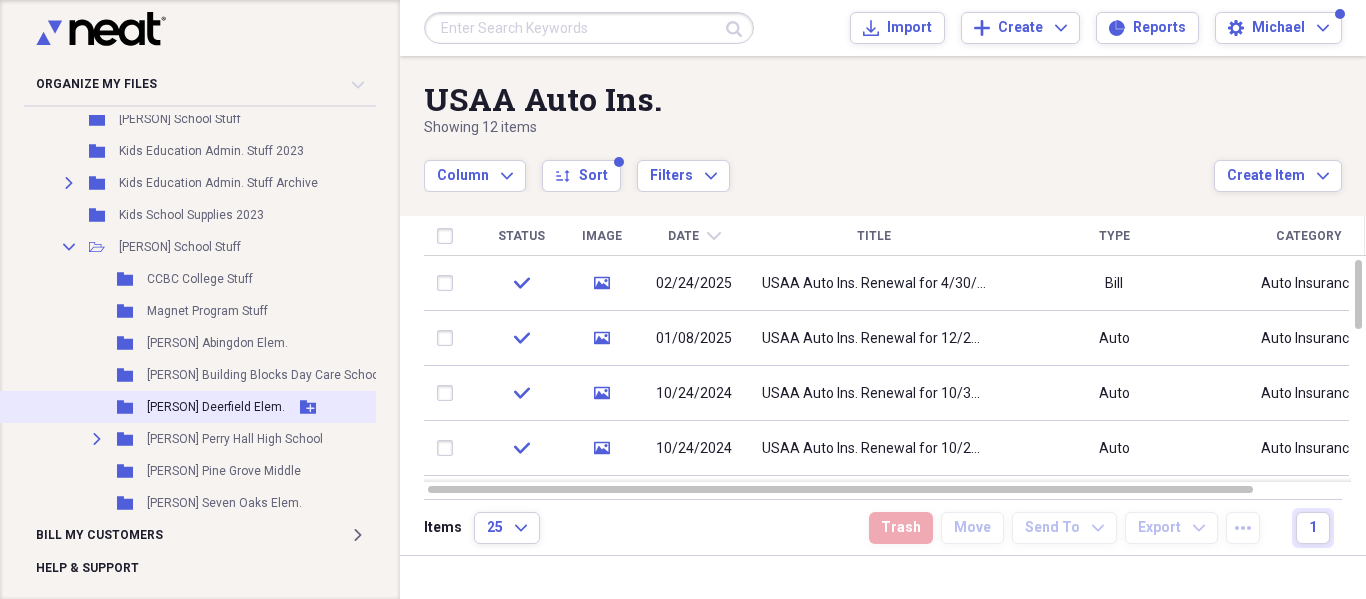scroll, scrollTop: 3600, scrollLeft: 59, axis: both 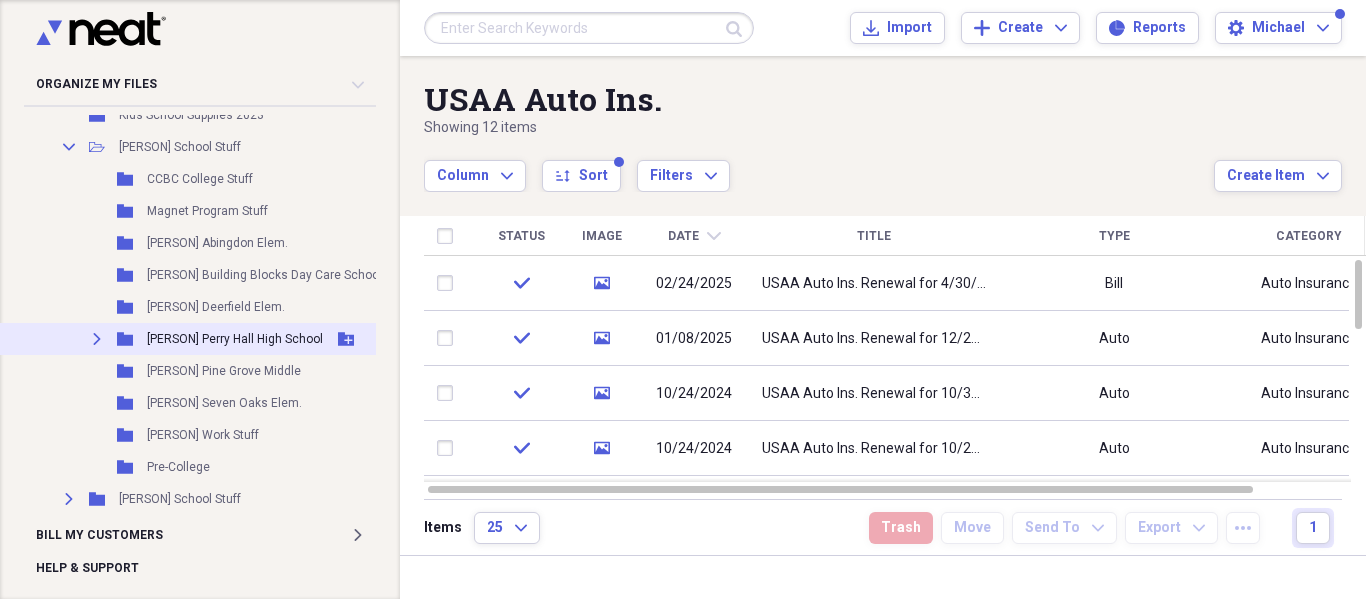 click on "Expand" 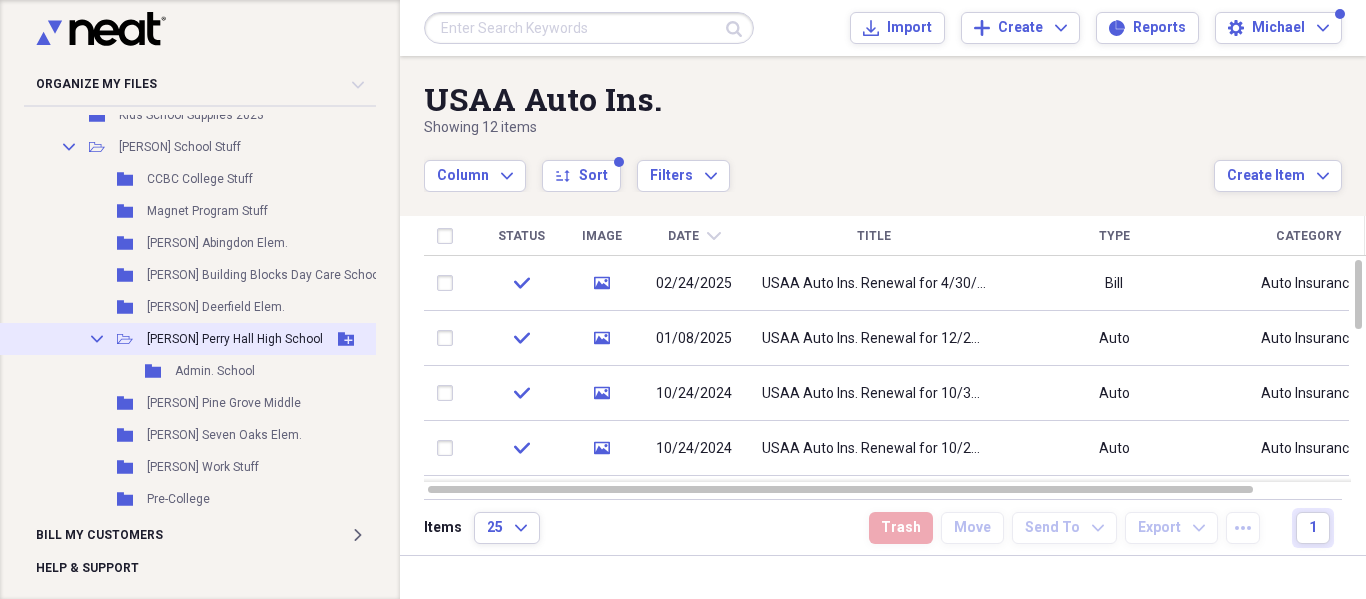 click on "Collapse Open Folder [PERSON] Perry Hall High School Add Folder" at bounding box center [198, 339] 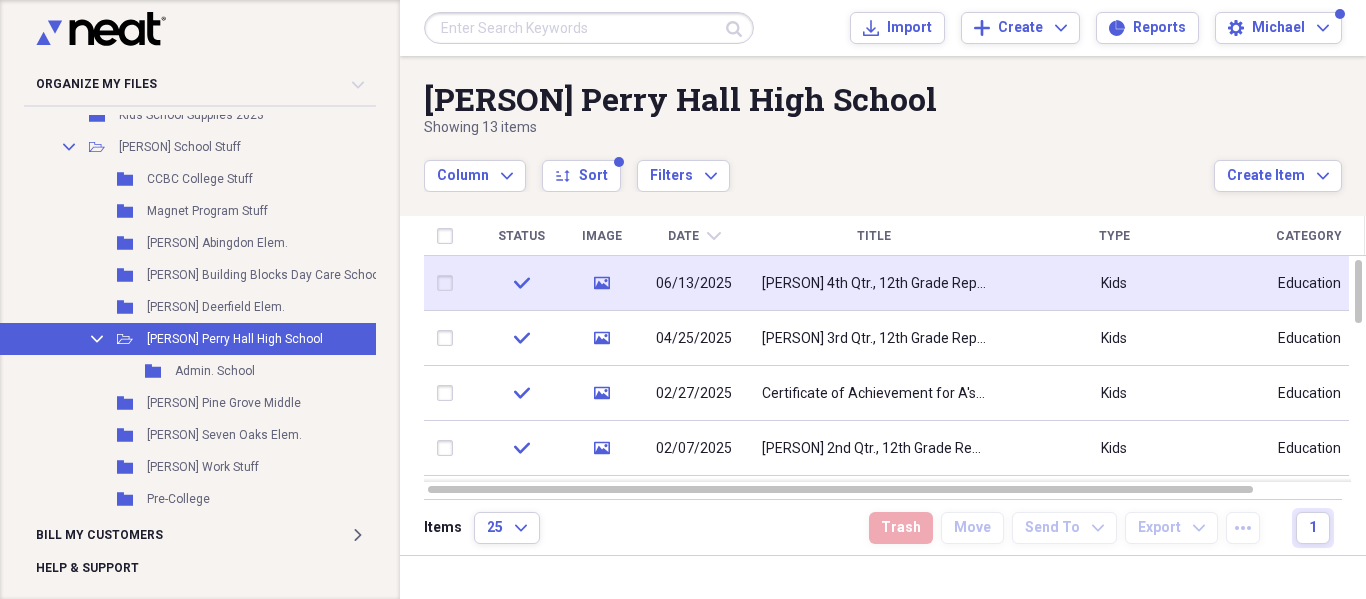 click on "[PERSON] 4th Qtr., 12th Grade Report Card Perry Hall High" at bounding box center (874, 284) 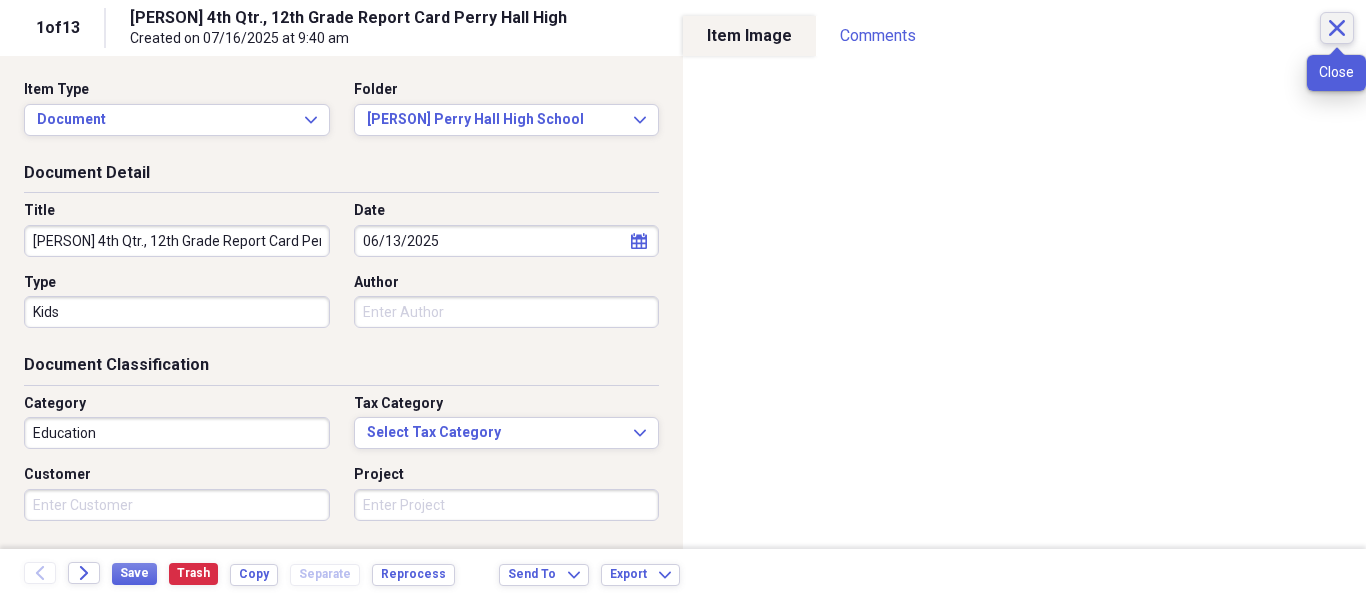 click on "Close" at bounding box center (1337, 28) 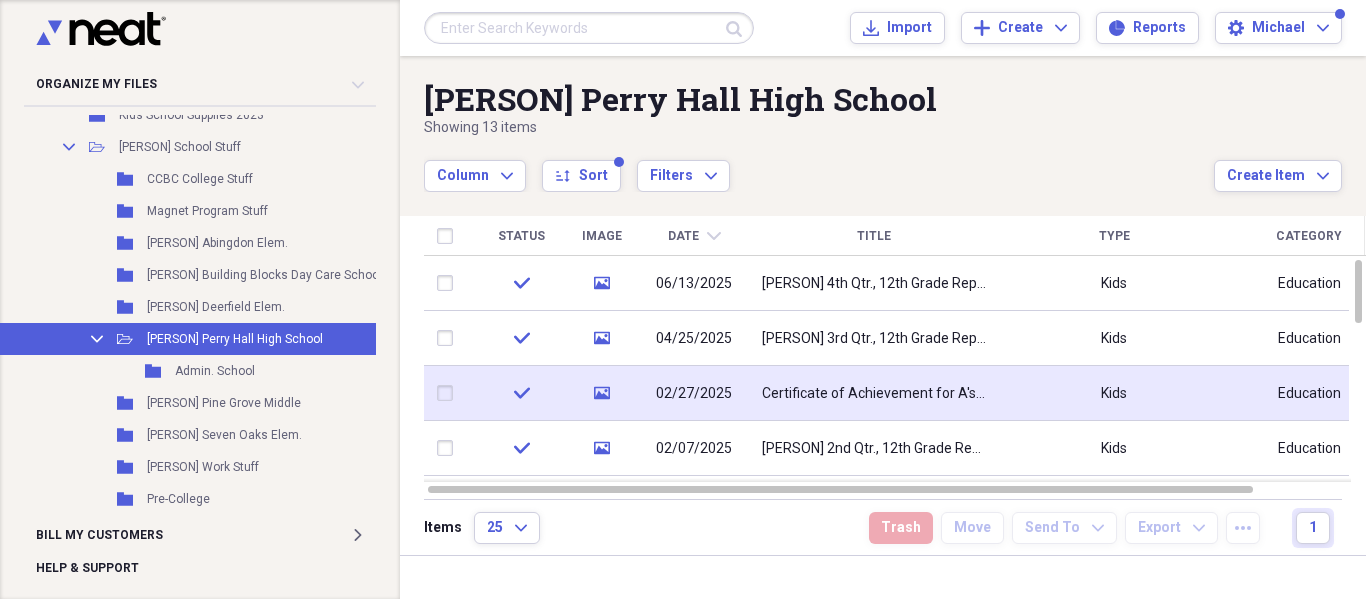 click on "Certificate of Achievement for A's for [PERSON]" at bounding box center [874, 393] 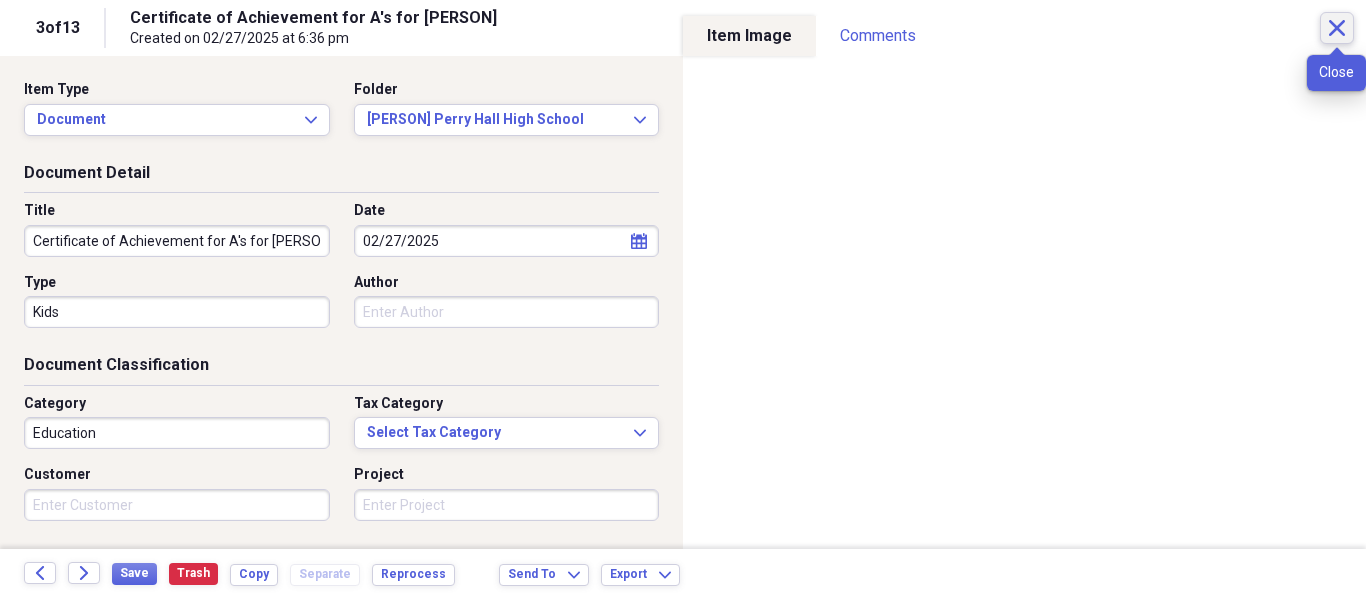 click on "Close" at bounding box center (1337, 28) 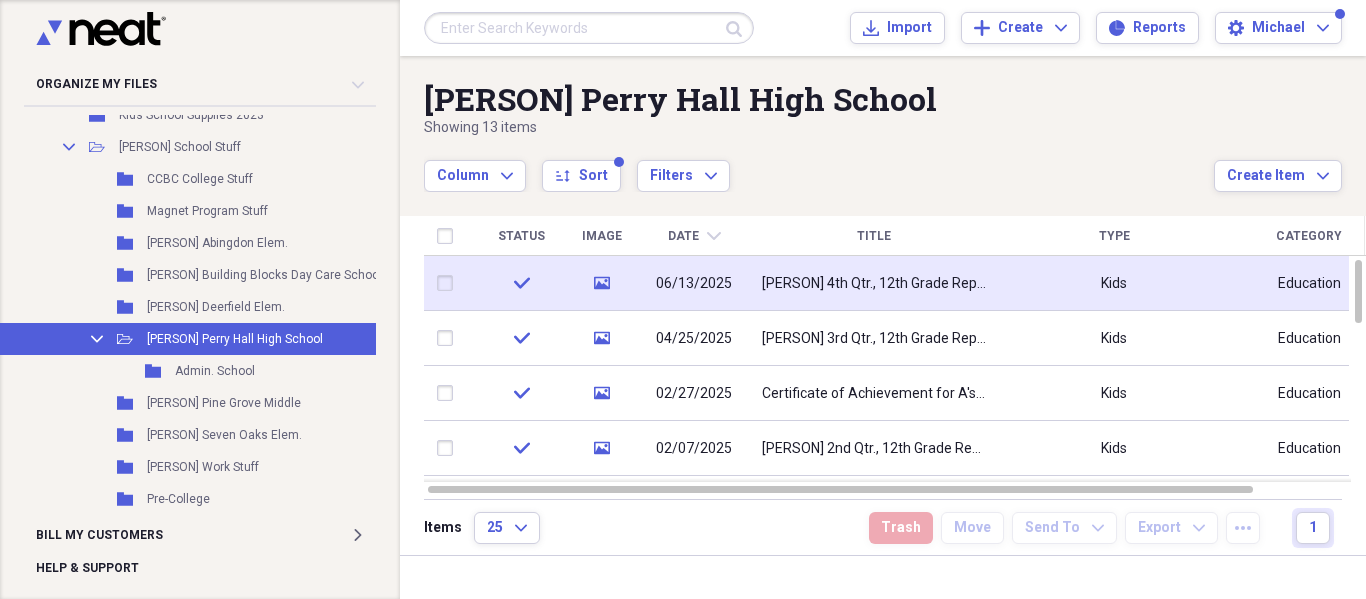 click on "[PERSON] 4th Qtr., 12th Grade Report Card Perry Hall High" at bounding box center (874, 284) 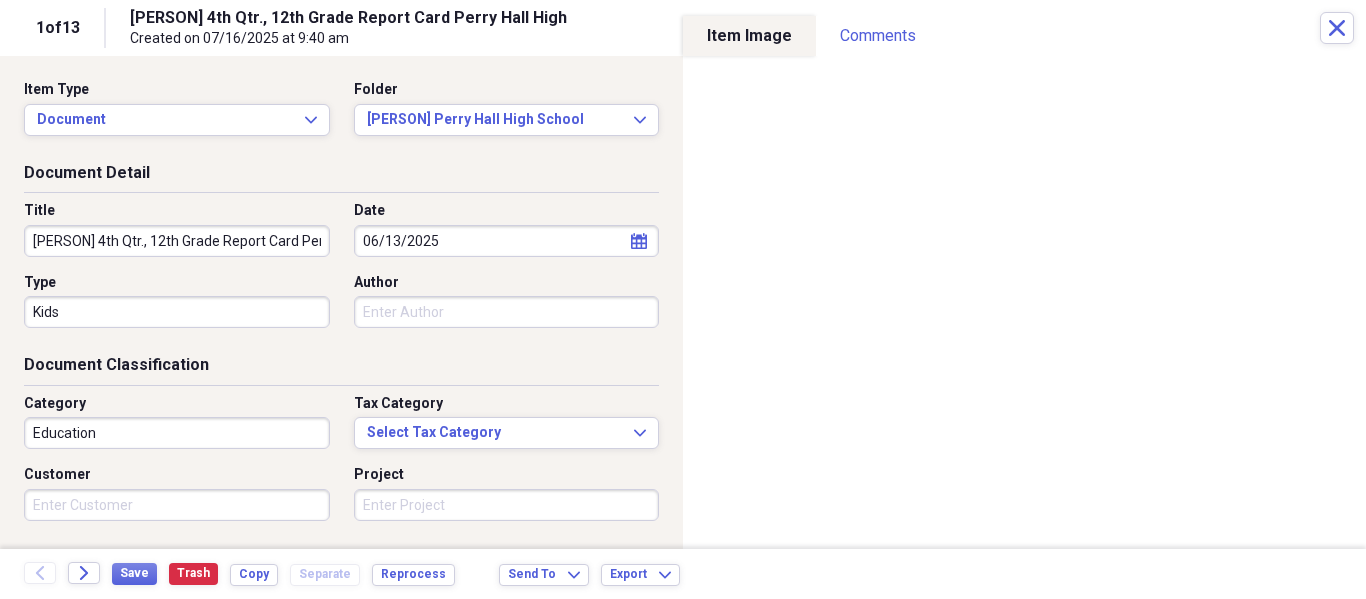 scroll, scrollTop: 0, scrollLeft: 63, axis: horizontal 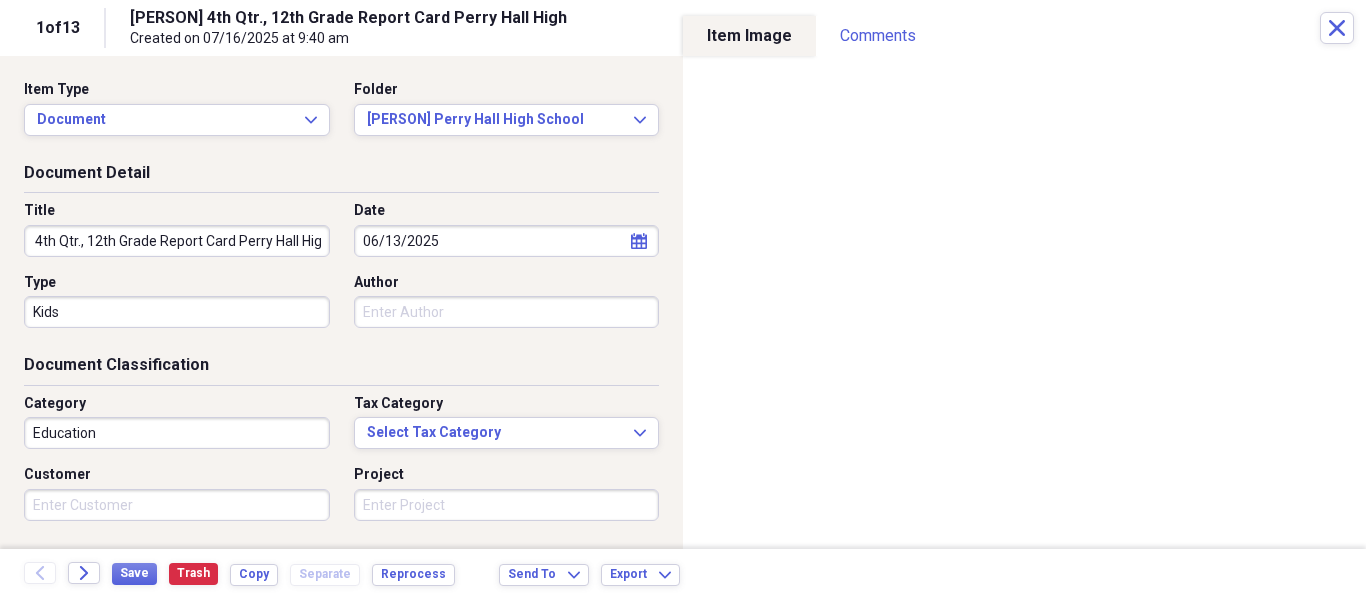 drag, startPoint x: 35, startPoint y: 241, endPoint x: 509, endPoint y: 317, distance: 480.05417 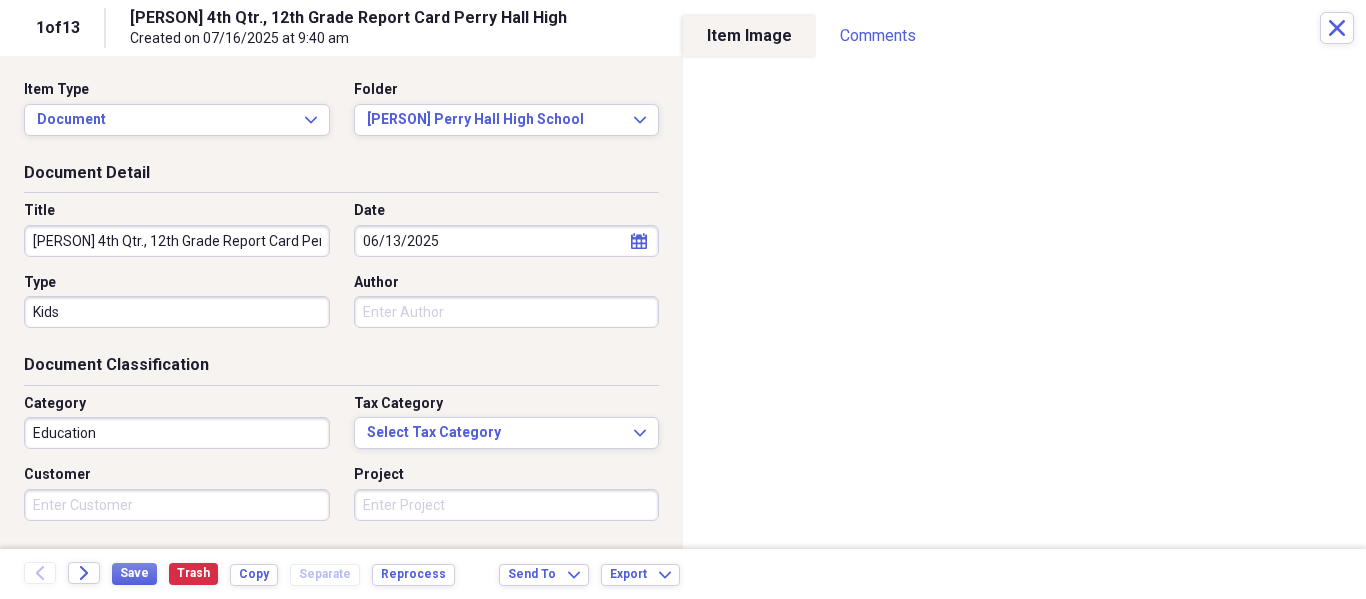click on "Author" at bounding box center [507, 283] 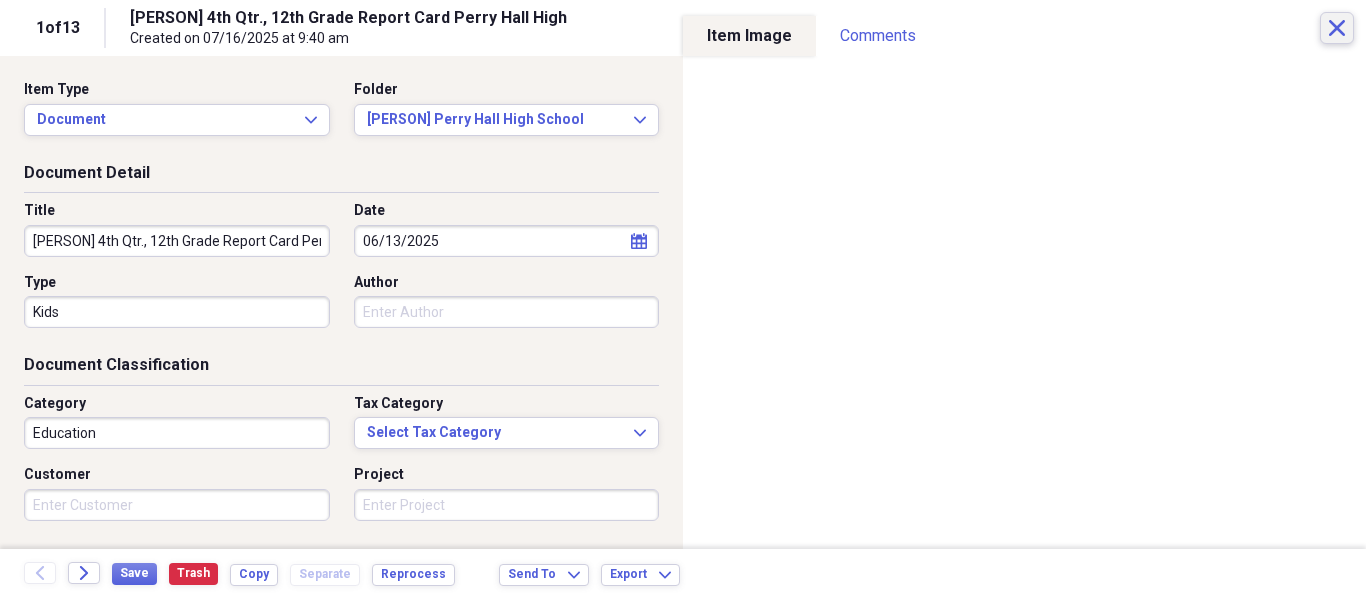click 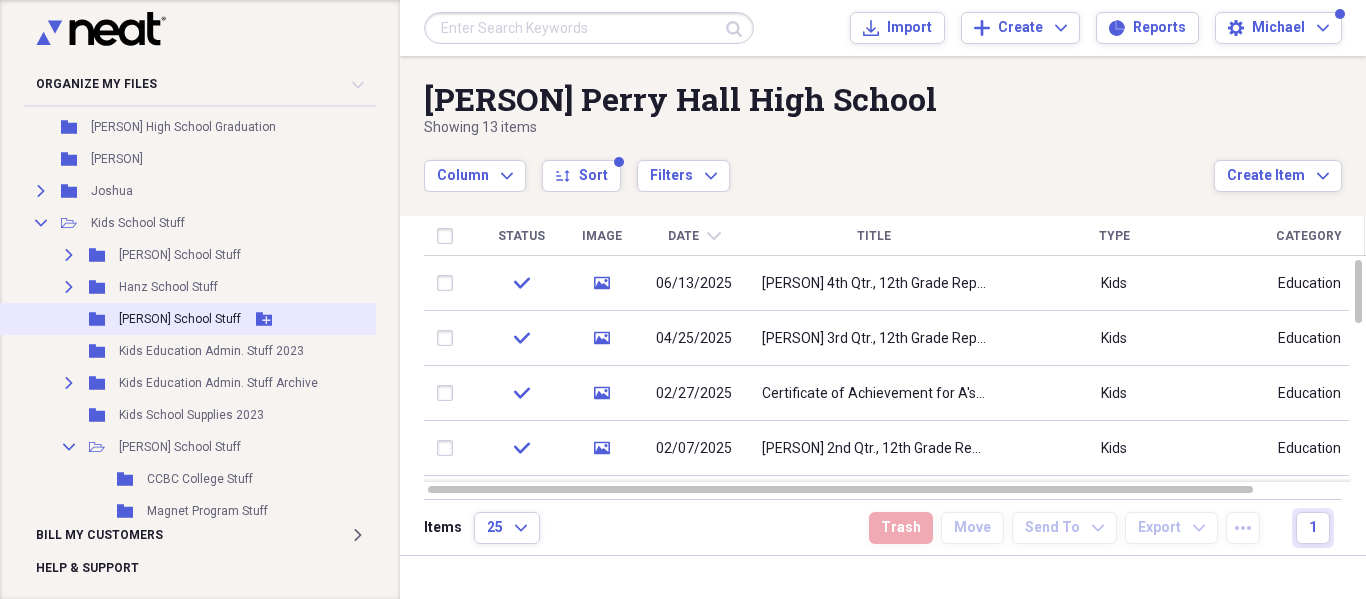 scroll, scrollTop: 3400, scrollLeft: 59, axis: both 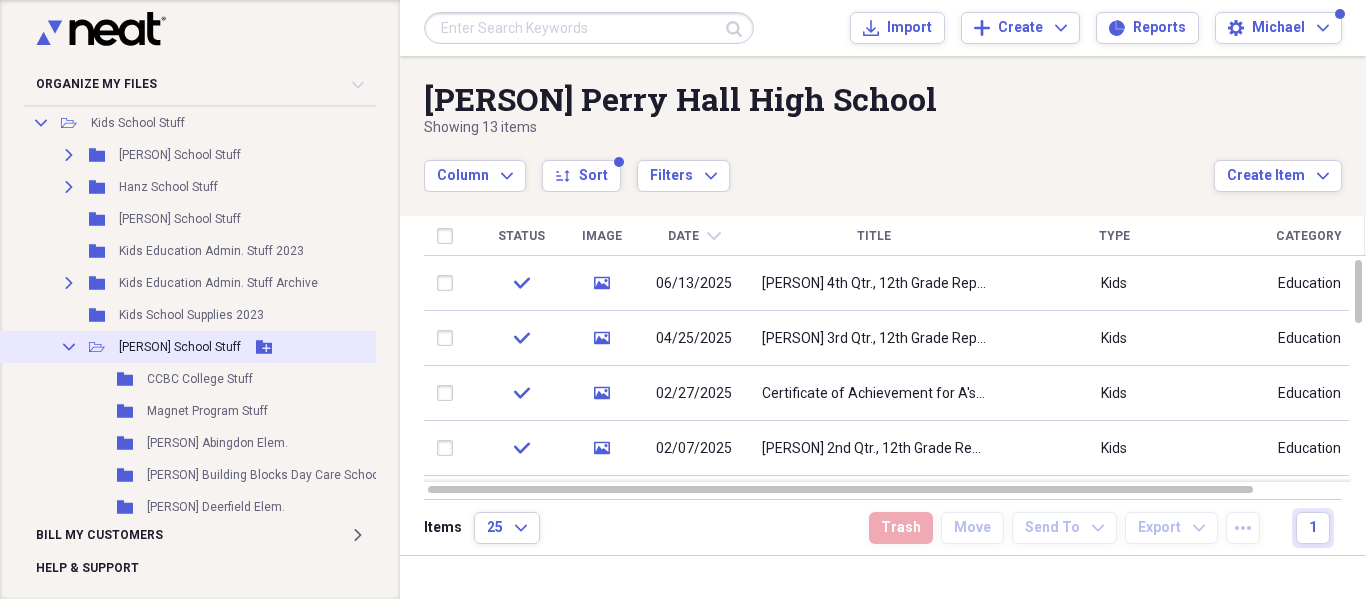 click on "Collapse" 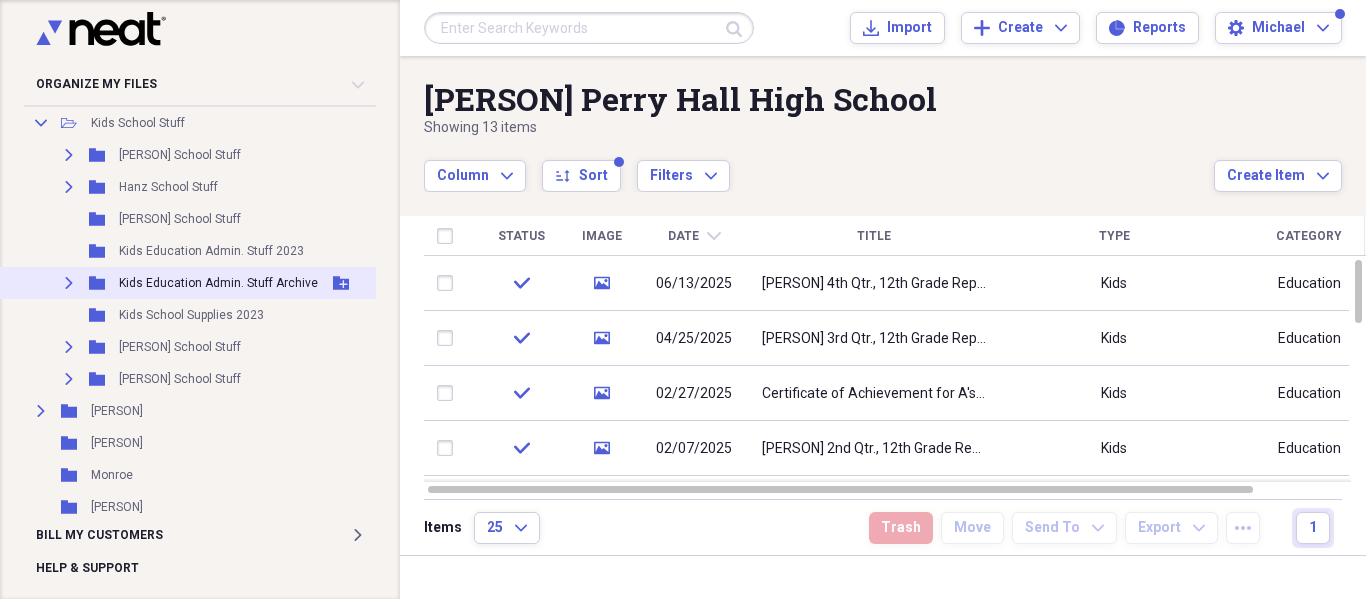 scroll, scrollTop: 3200, scrollLeft: 59, axis: both 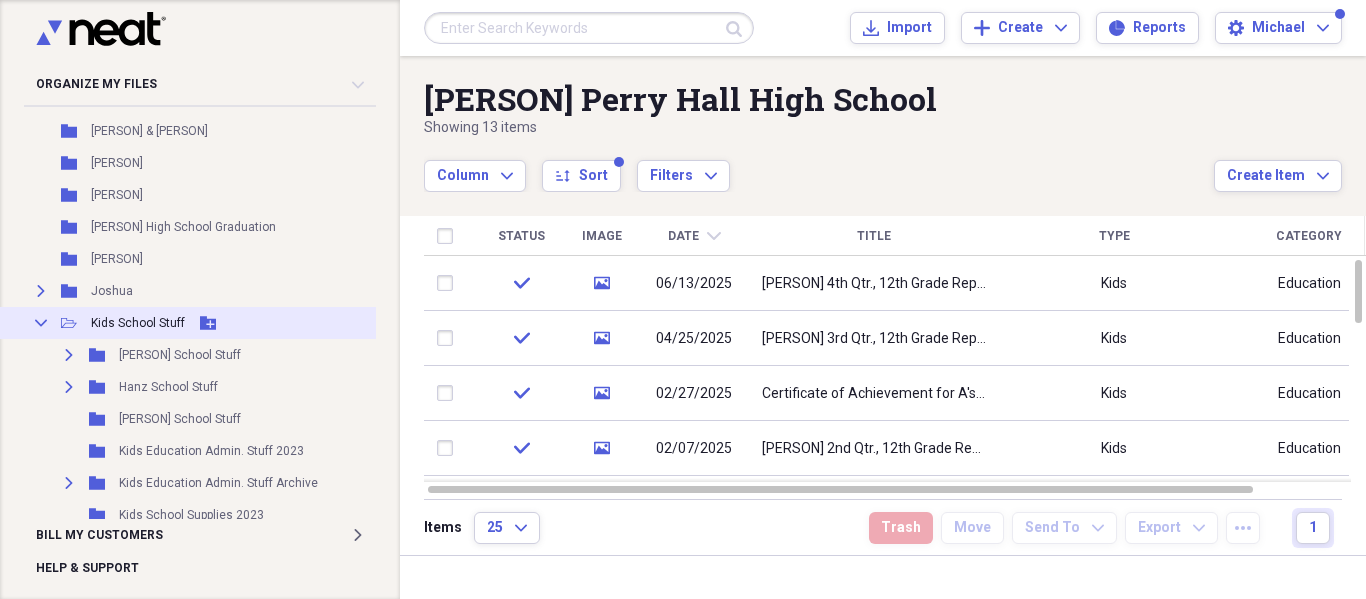 click on "Collapse" 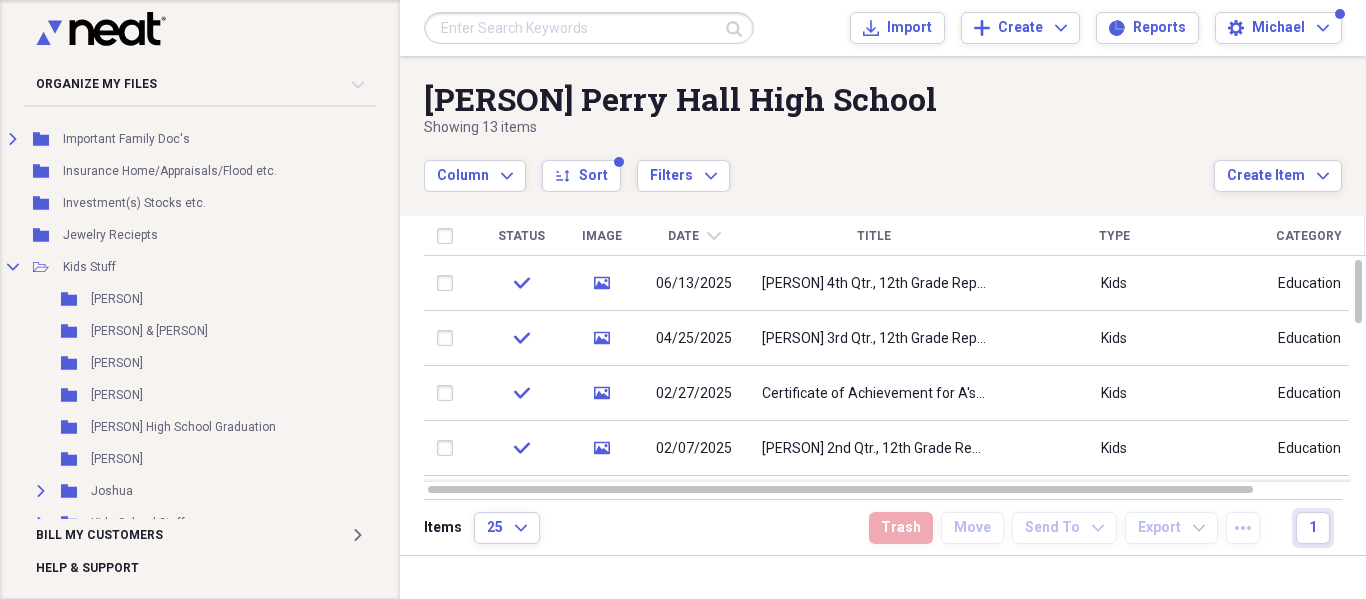 scroll, scrollTop: 2800, scrollLeft: 59, axis: both 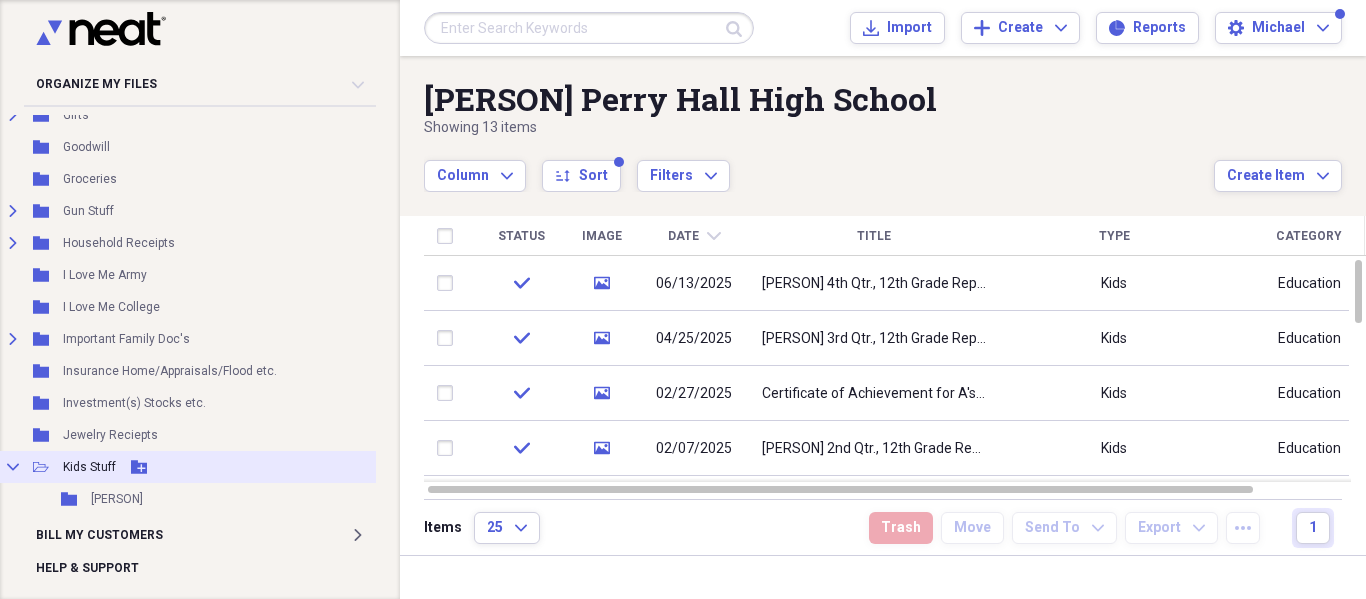 click 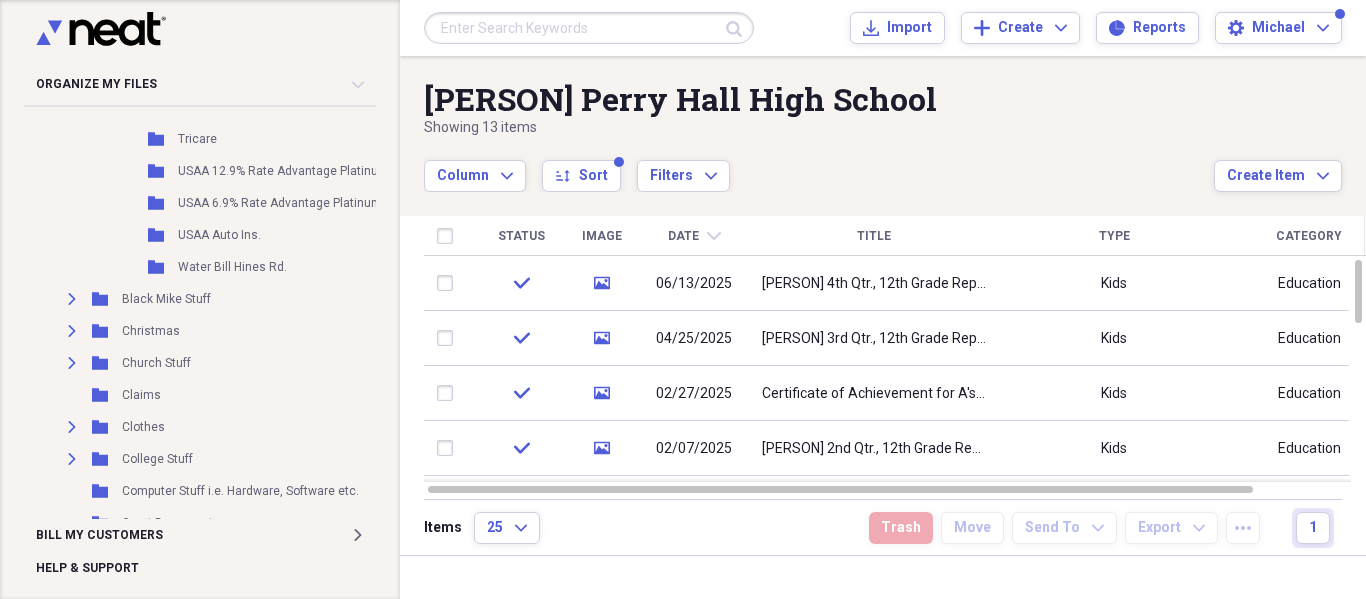 scroll, scrollTop: 1300, scrollLeft: 0, axis: vertical 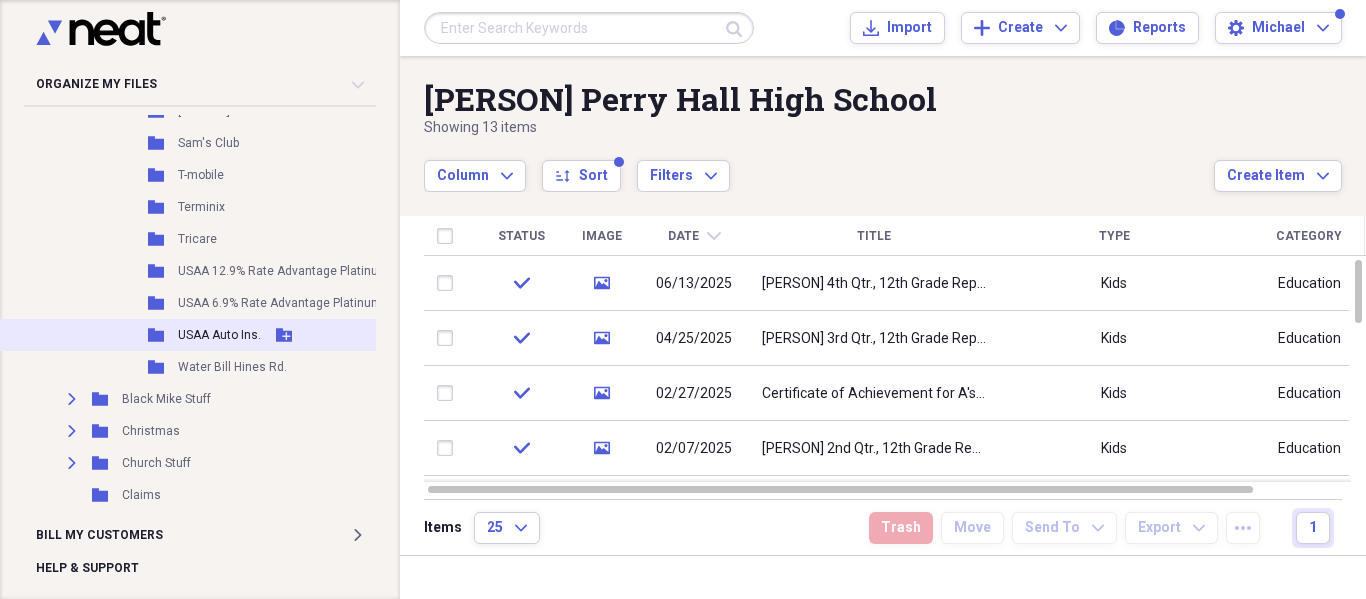 click on "USAA Auto Ins." at bounding box center (219, 335) 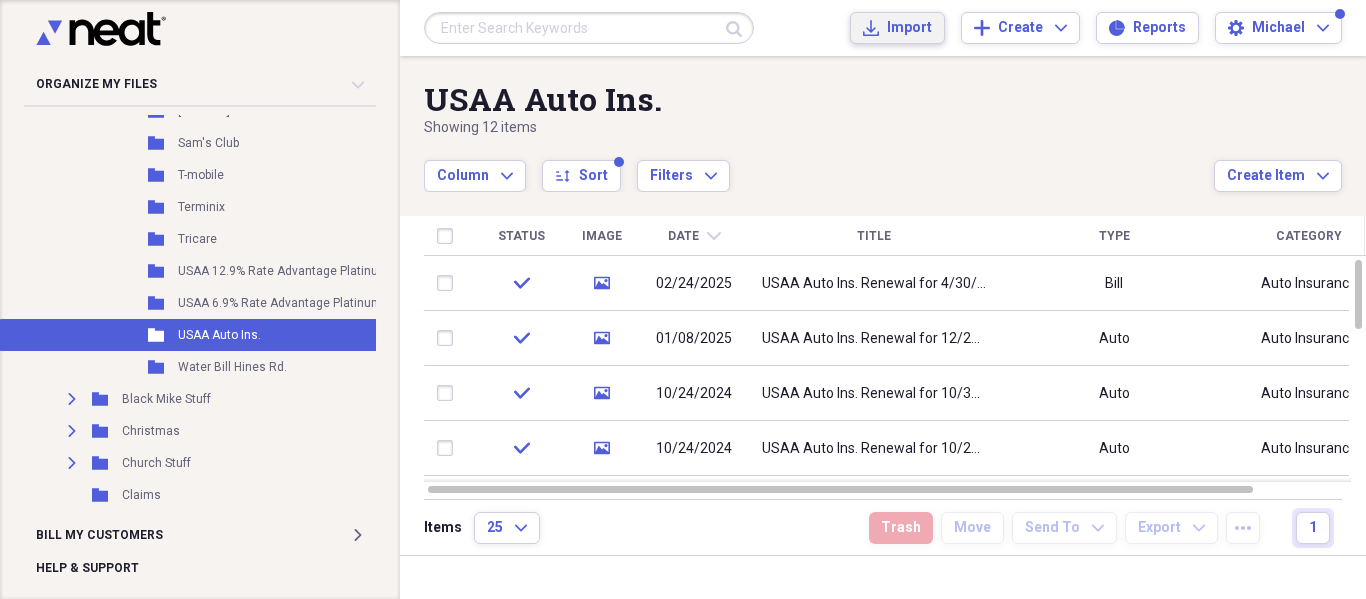 click on "Import Import" at bounding box center (897, 28) 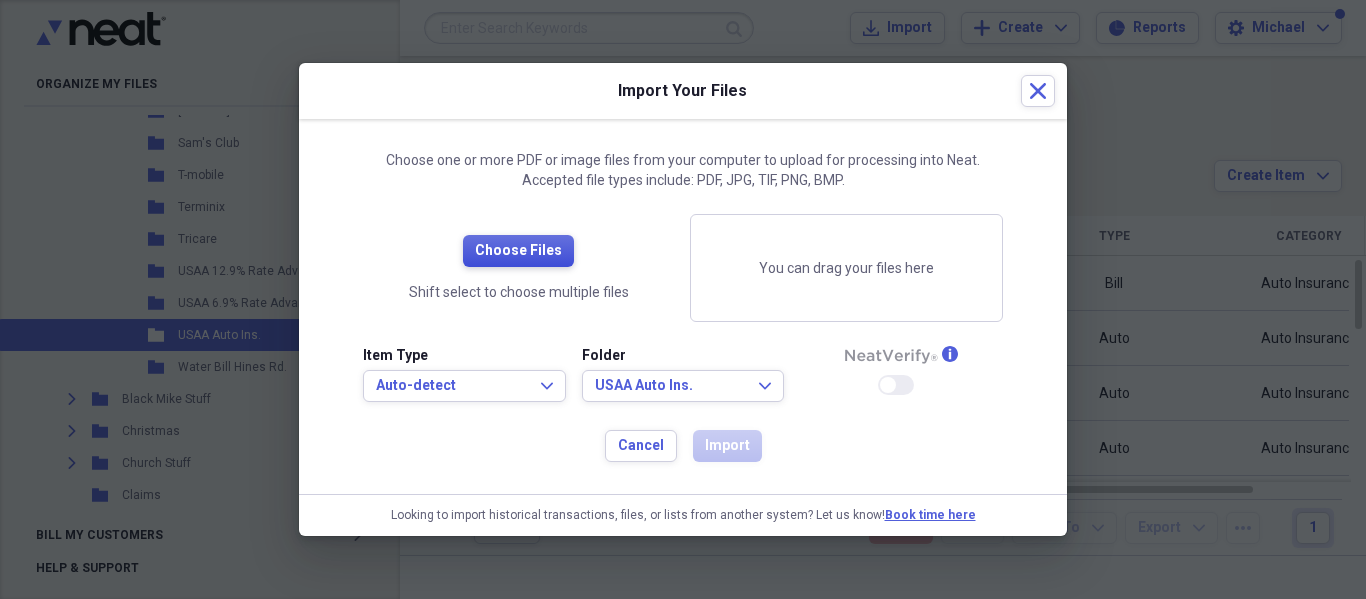 click on "Choose Files" at bounding box center [518, 251] 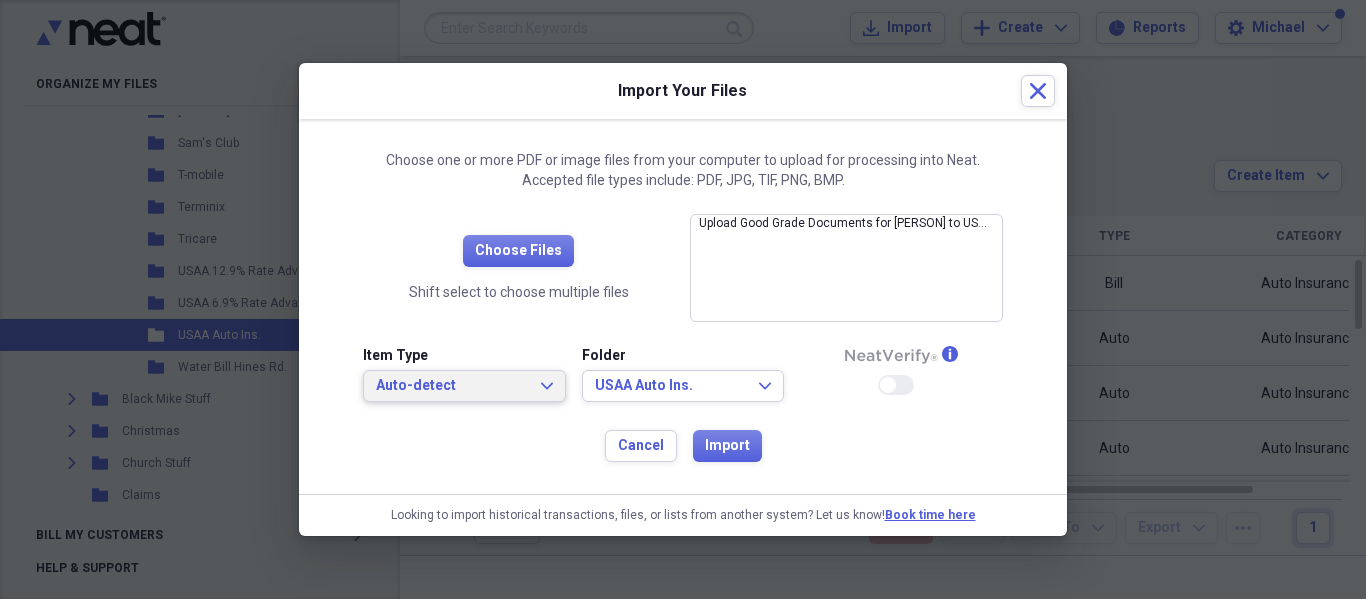 click on "Auto-detect Expand" at bounding box center [464, 386] 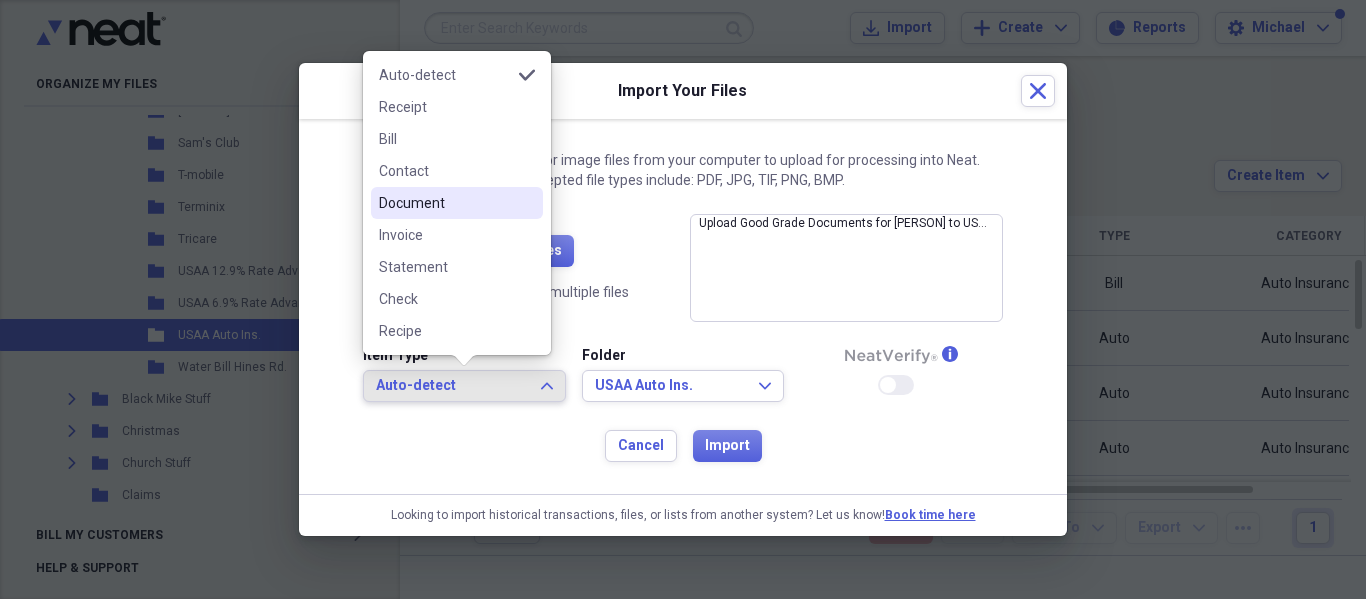 click on "Document" at bounding box center [445, 203] 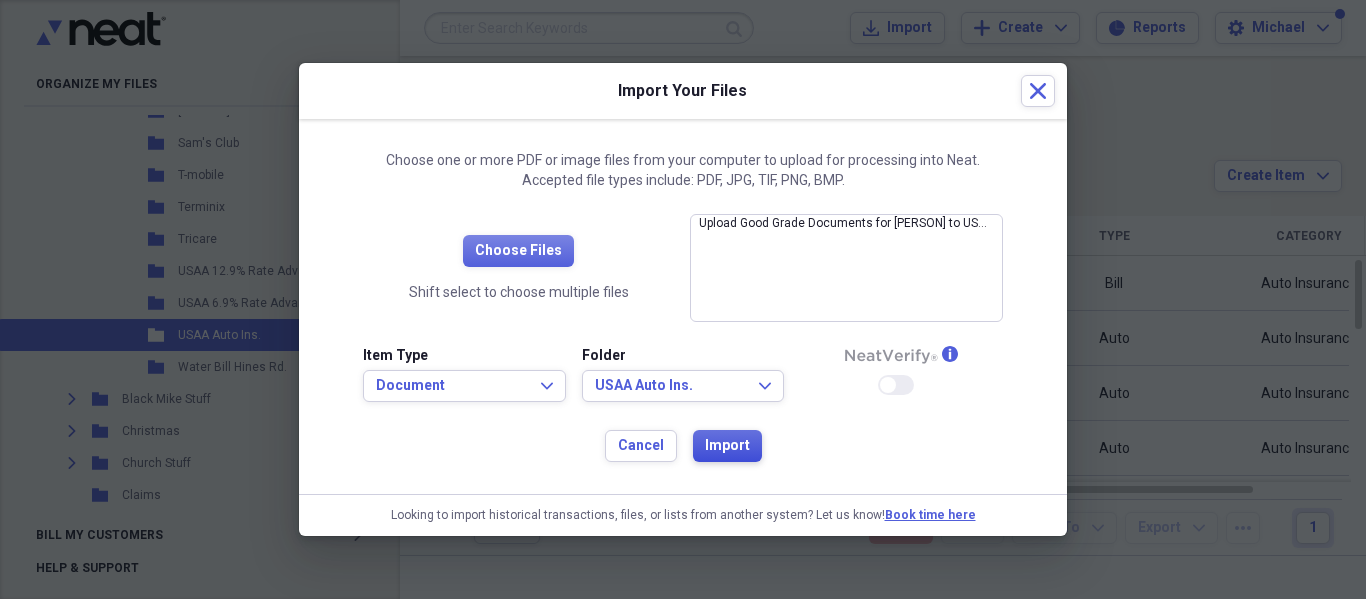 click on "Import" at bounding box center (727, 446) 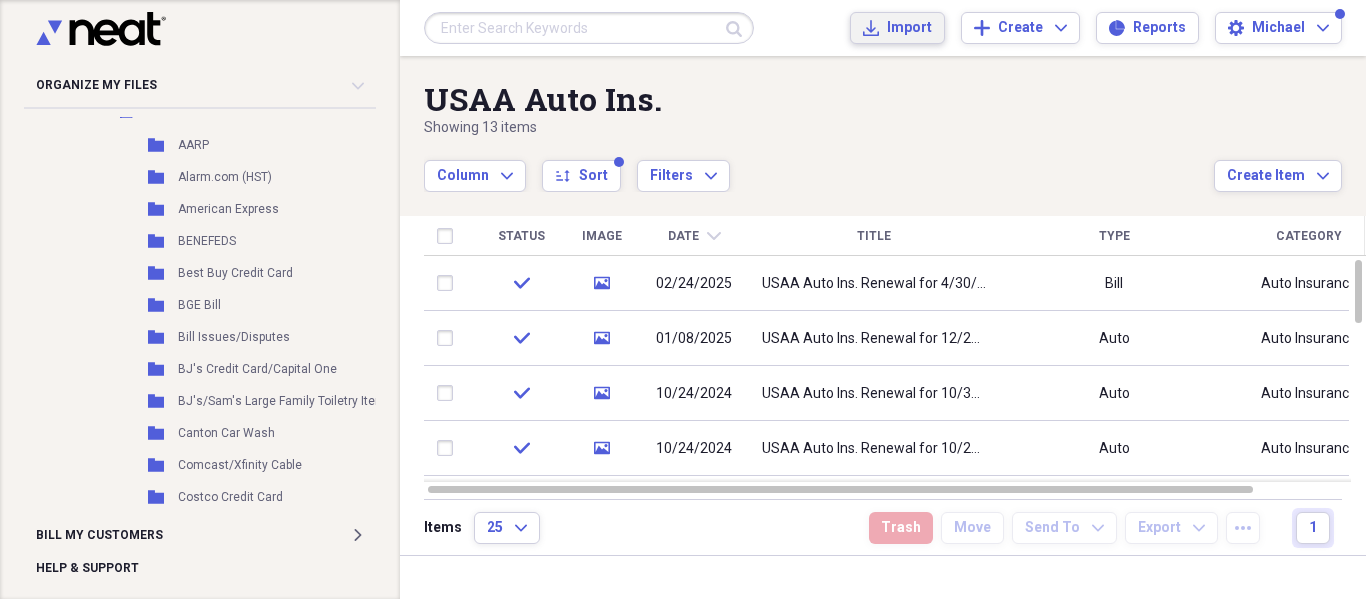 scroll, scrollTop: 0, scrollLeft: 0, axis: both 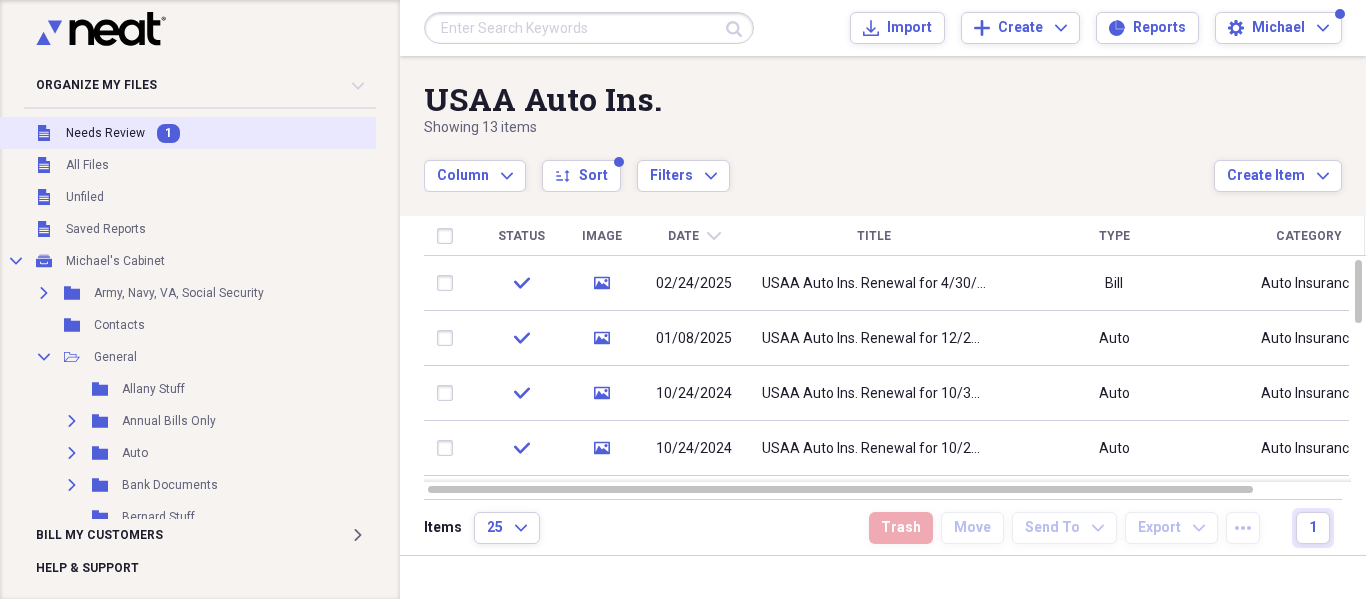 click on "Needs Review" at bounding box center [105, 133] 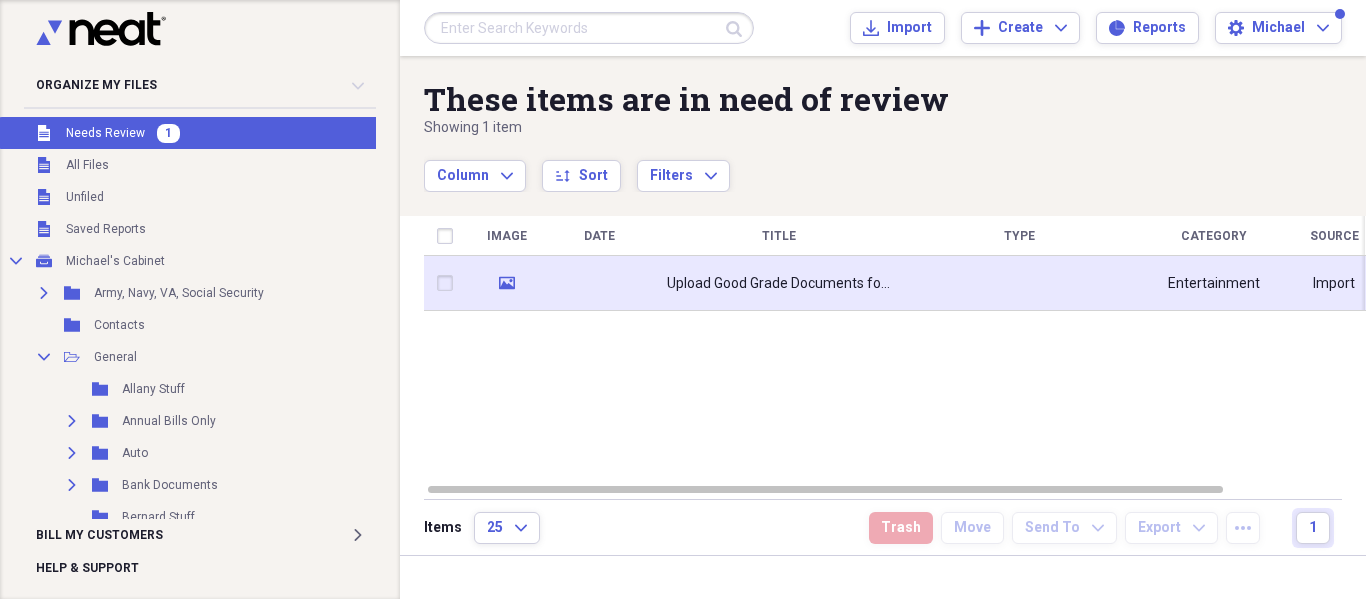 click on "Upload Good Grade Documents for [PERSON] to USAA Auto Ins." at bounding box center [779, 284] 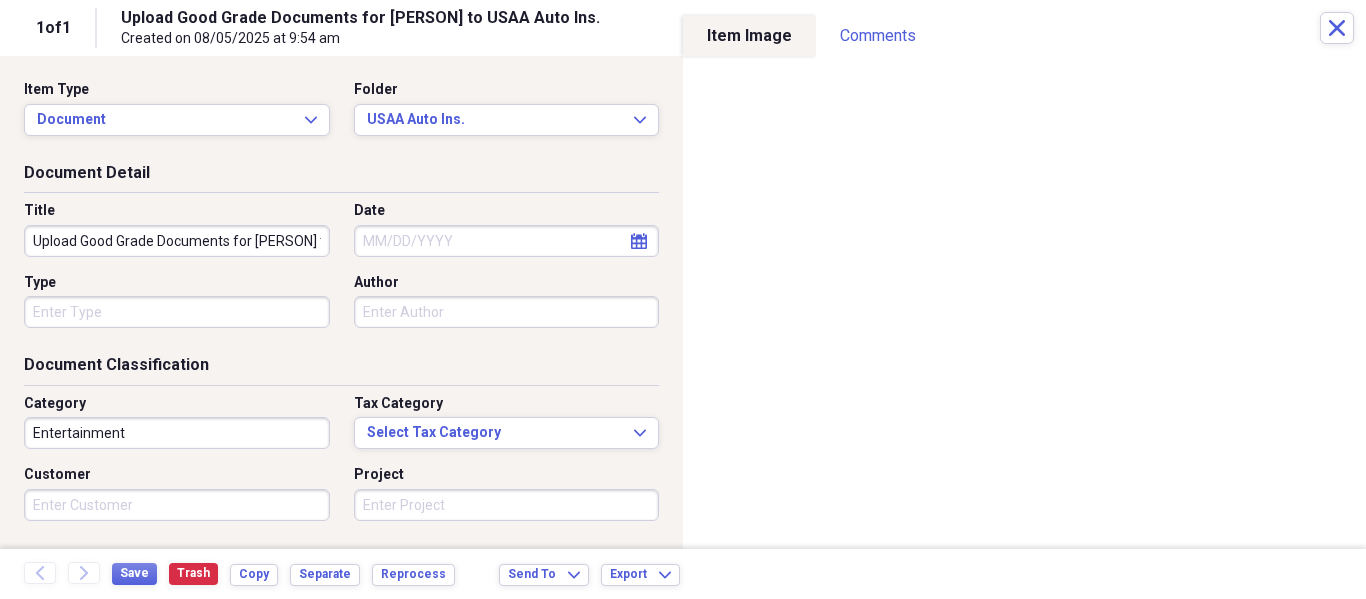 click 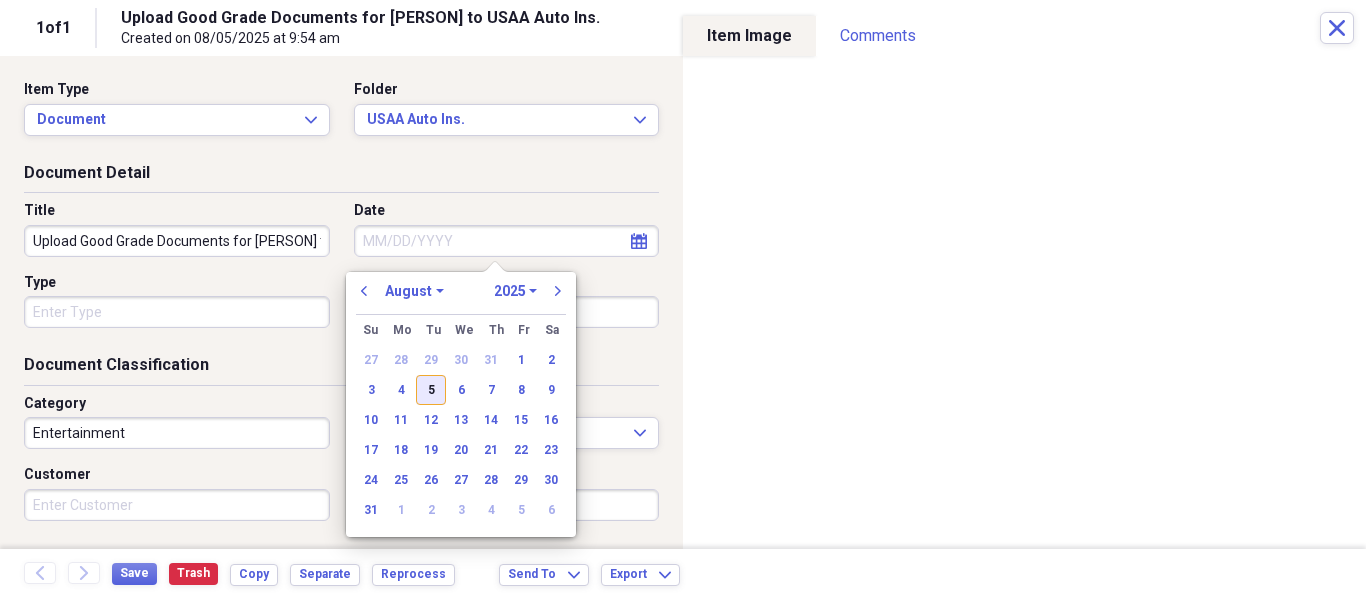 click on "5" at bounding box center [431, 390] 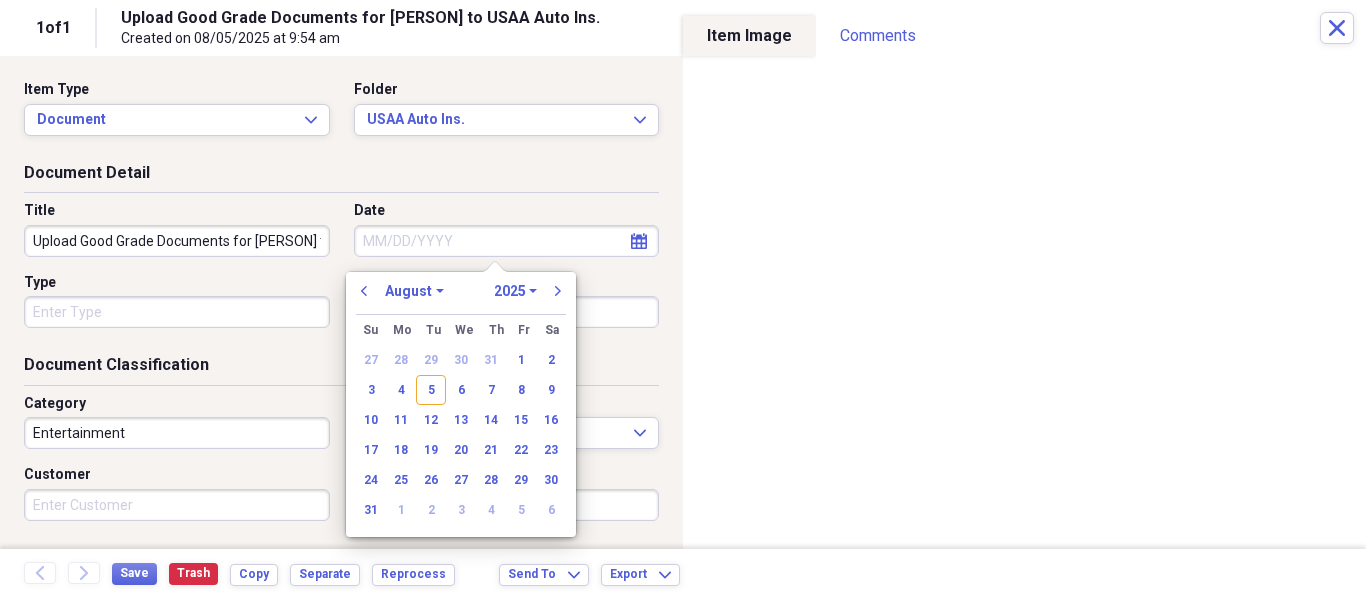 type on "08/05/2025" 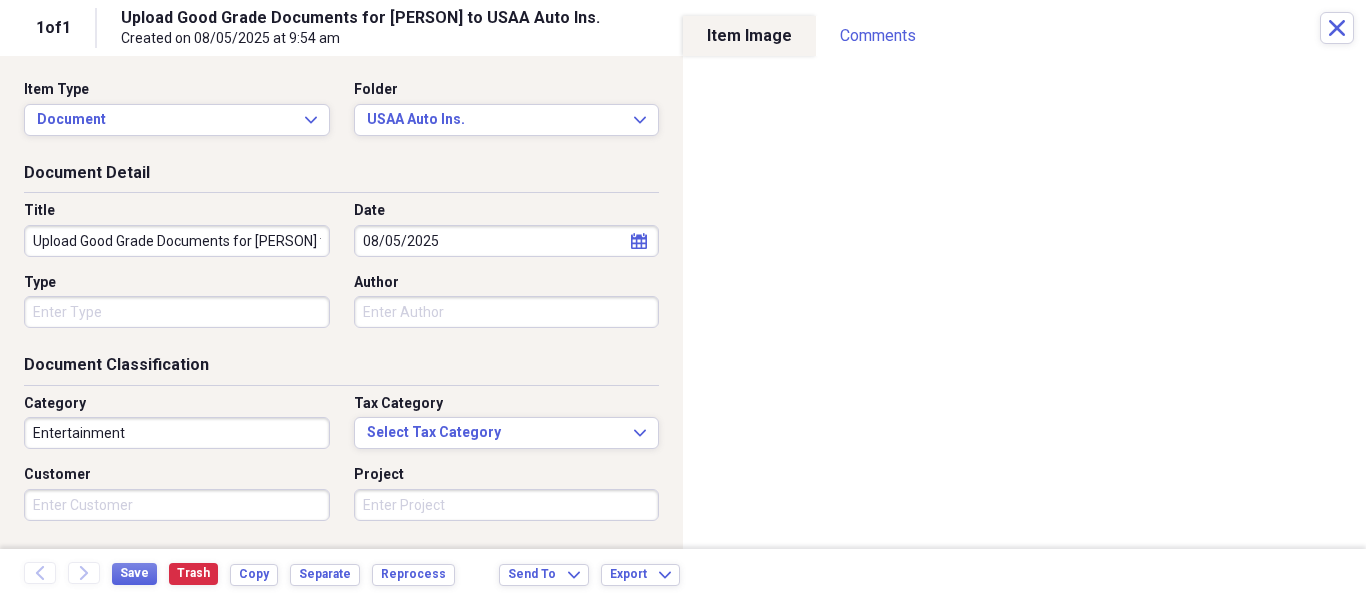 click on "Organize My Files Collapse Unfiled Needs Review Unfiled All Files Unfiled Unfiled Unfiled Saved Reports Collapse My Cabinet [PERSON]'s Cabinet Add Folder Expand Folder Army, Navy, VA, Social Security Add Folder Folder Contacts Add Folder Collapse Open Folder General Add Folder Folder Allany Stuff Add Folder Expand Folder Annual Bills Only Add Folder Expand Folder Auto Add Folder Expand Folder Bank Documents Add Folder Folder Bernard Stuff Add Folder Collapse Open Folder Bills Add Folder Expand Folder Bill Archive Add Folder Collapse Open Folder Bills Hines Road Add Folder Folder AARP Add Folder Folder Alarm.com (HST) Add Folder Folder American Express Add Folder Folder BENEFEDS Add Folder Folder Best Buy Credit Card Add Folder Folder BGE Bill Add Folder Folder Bill Issues/Disputes Add Folder Folder BJ's Credit Card/Capital One Add Folder Folder BJ's/Sam's Large Family Toiletry Items Add Folder Folder Canton Car Wash Add Folder Folder Comcast/Xfinity Cable Add Folder Folder Costco Credit Card Add Folder Folder" at bounding box center (683, 299) 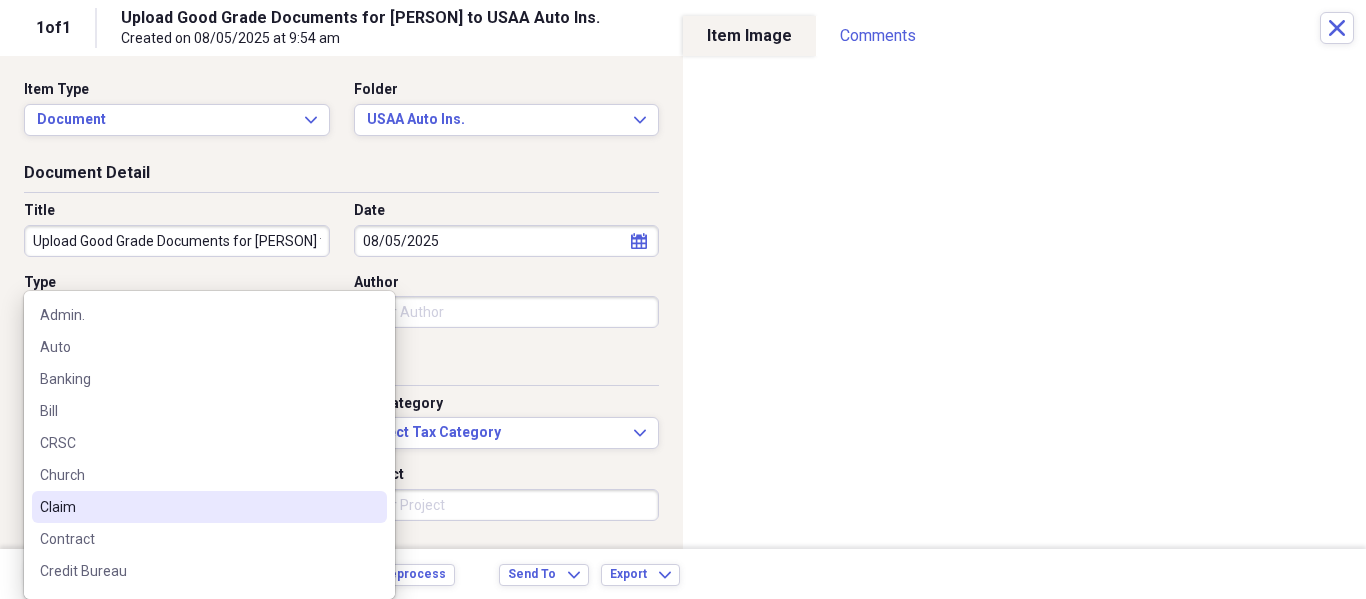 scroll, scrollTop: 700, scrollLeft: 0, axis: vertical 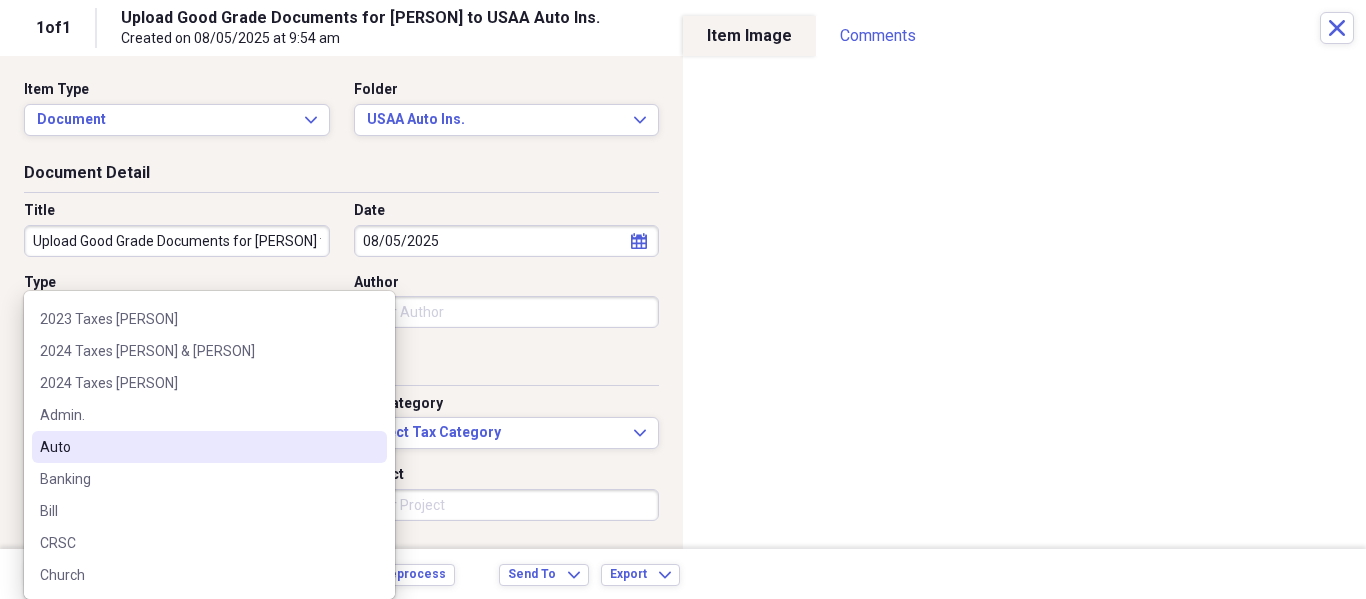 click on "Auto" at bounding box center (209, 447) 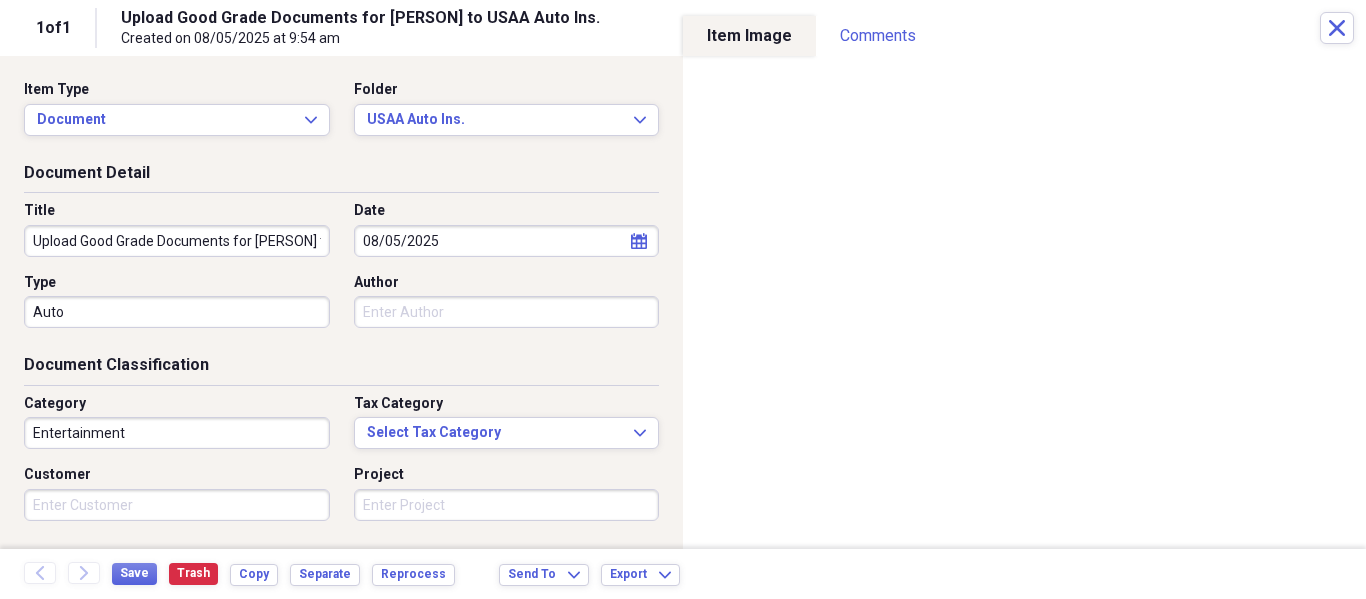 click on "Entertainment" at bounding box center [177, 433] 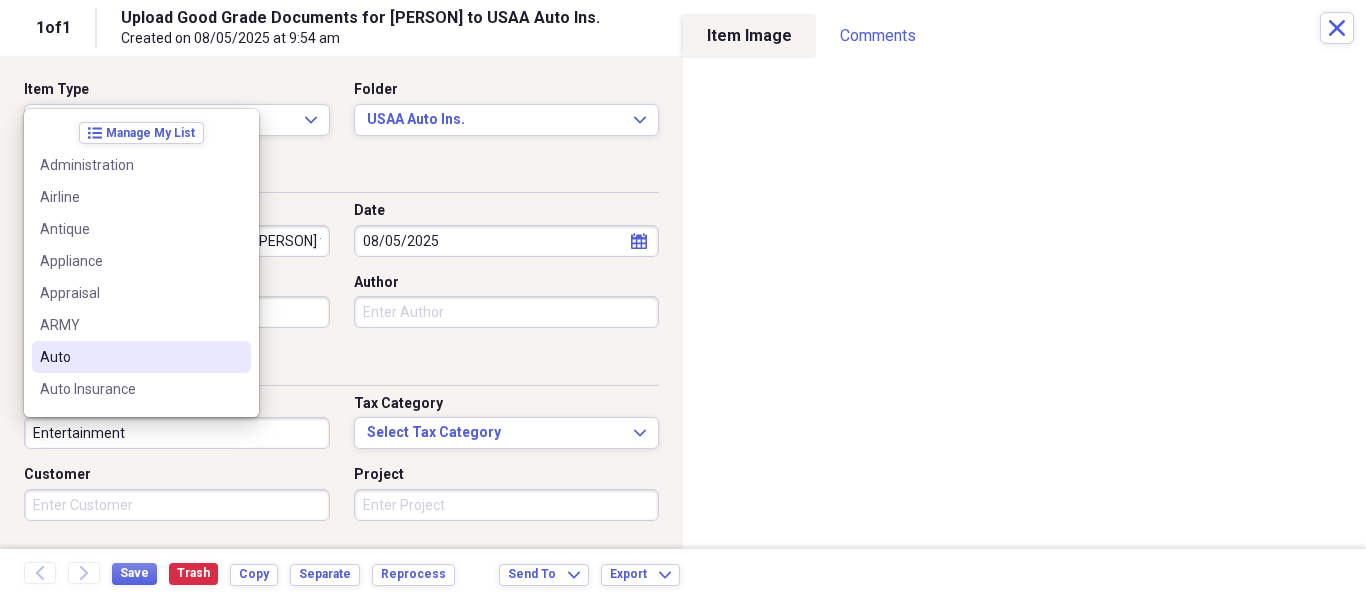 click on "Auto" at bounding box center [129, 357] 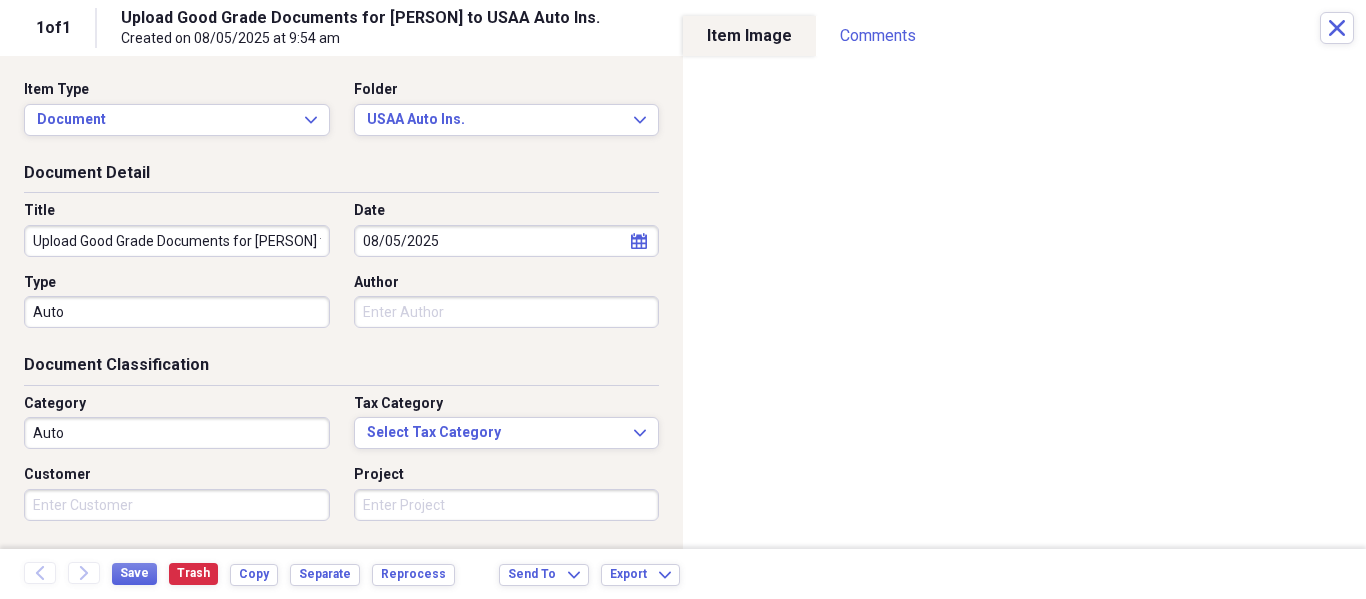 scroll, scrollTop: 243, scrollLeft: 0, axis: vertical 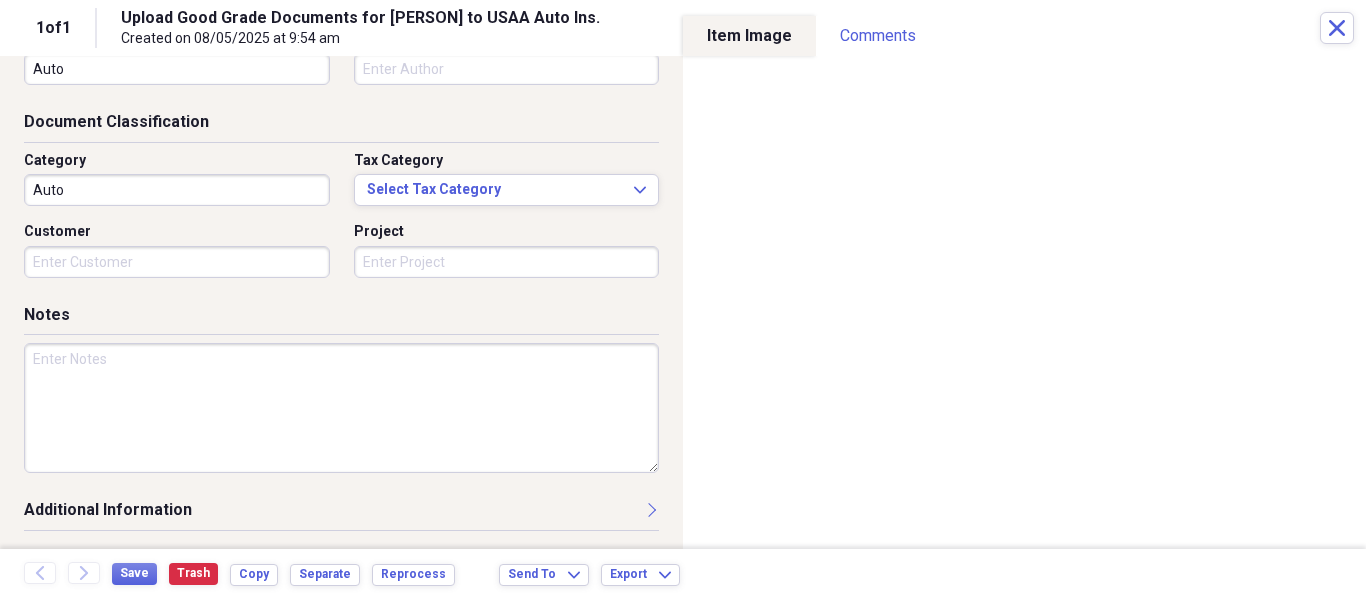 click at bounding box center (341, 408) 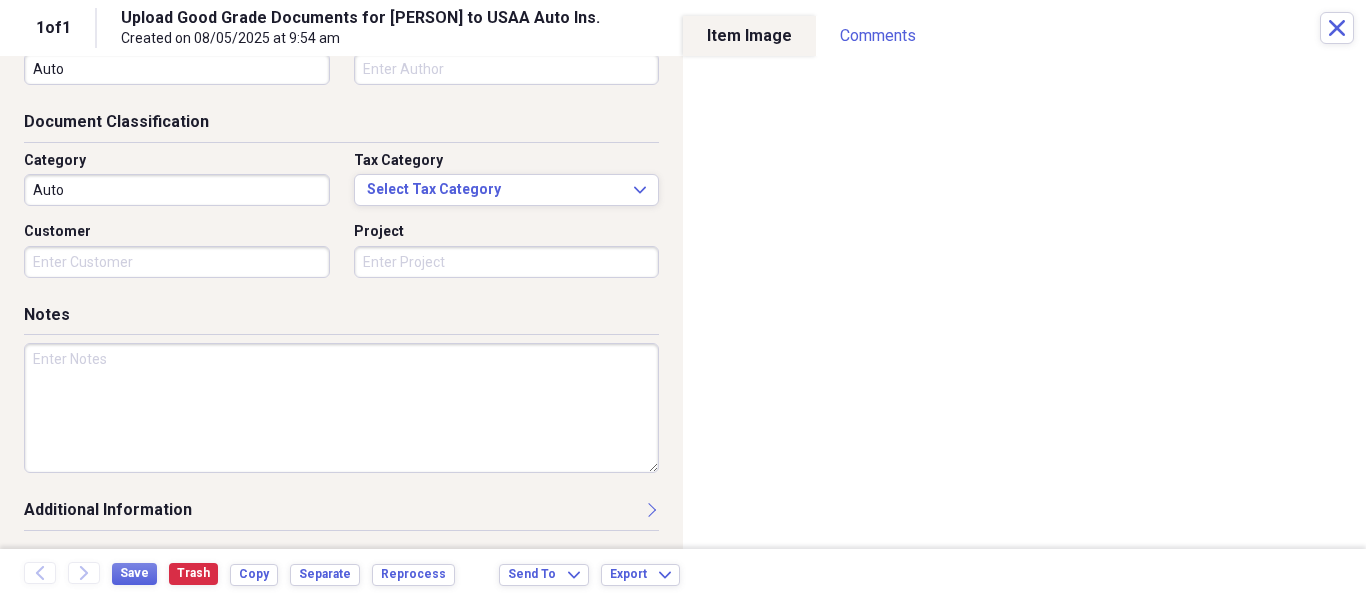 paste on "Upload Good Grade & Strait A's Certificate to USAA Auto Insurance for [PERSON] Auto Discount" 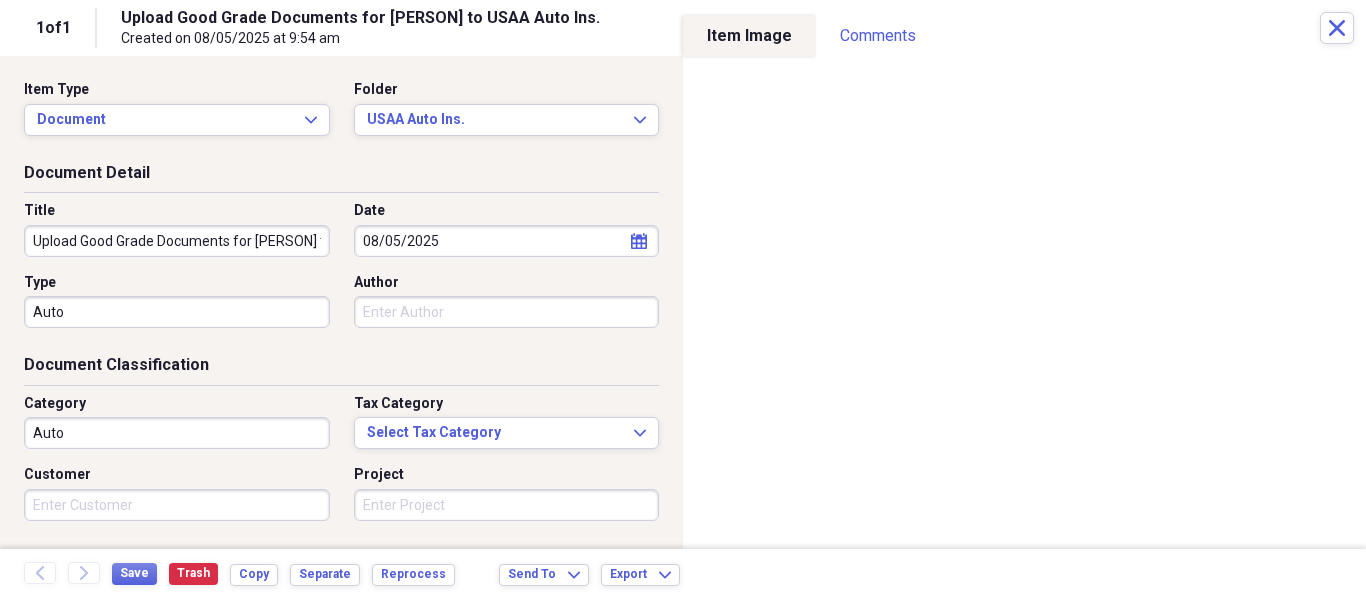scroll, scrollTop: 243, scrollLeft: 0, axis: vertical 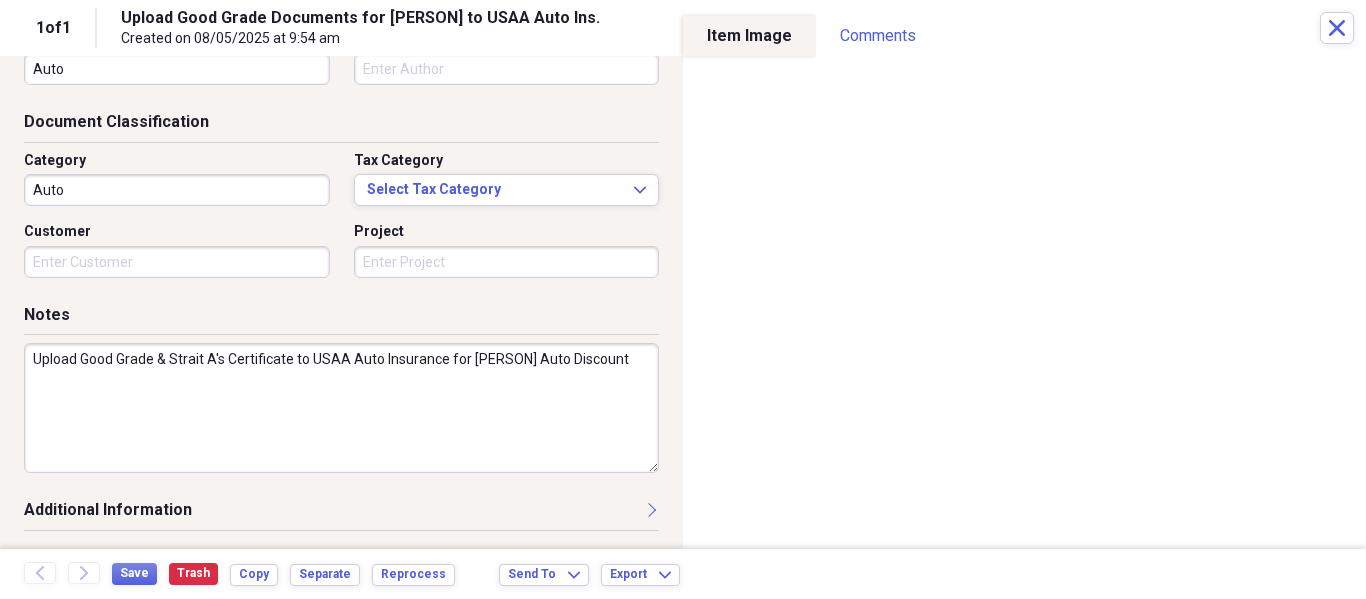 paste on "Results:
8/5/25 @ 9:56 am I uploaded Good Grade & Certificate of Strait A’s documents for [PERSON] to USAA Auto Ins." 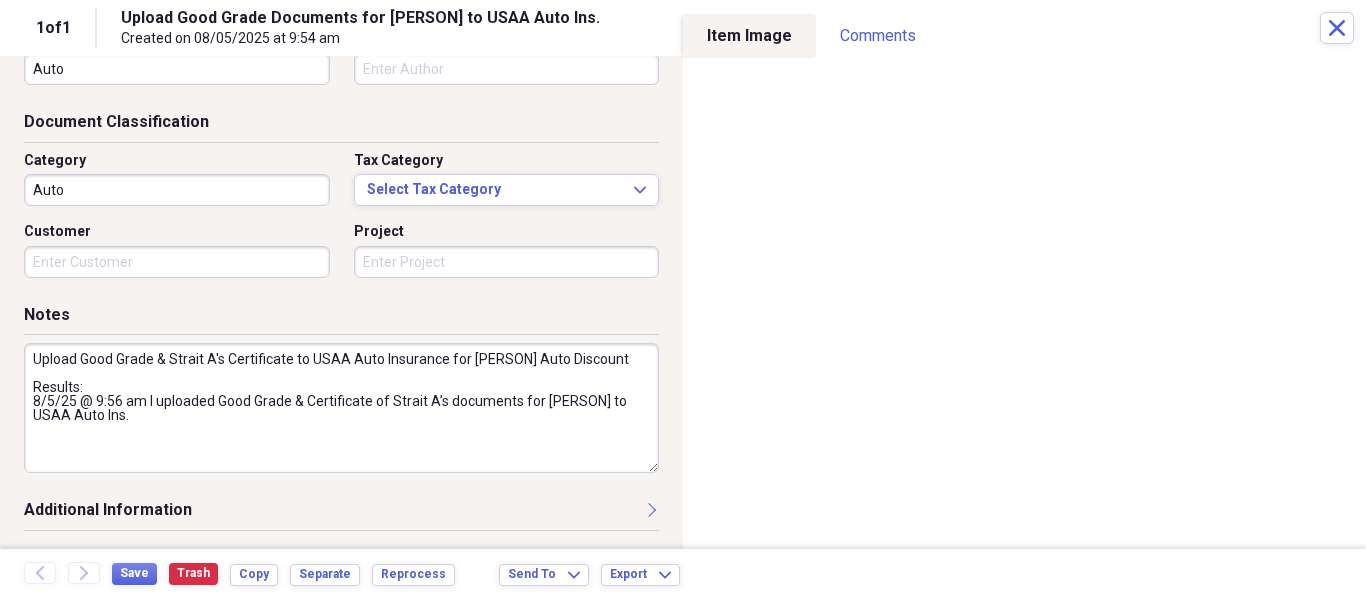scroll, scrollTop: 0, scrollLeft: 0, axis: both 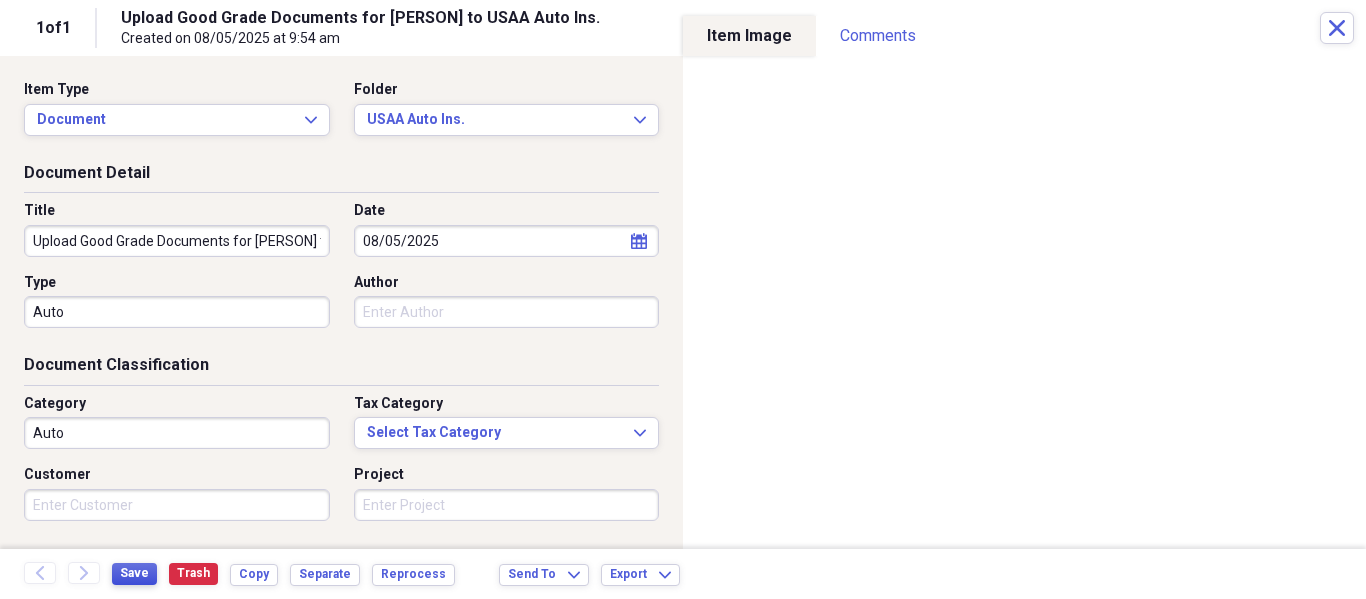 click on "Save" at bounding box center (134, 573) 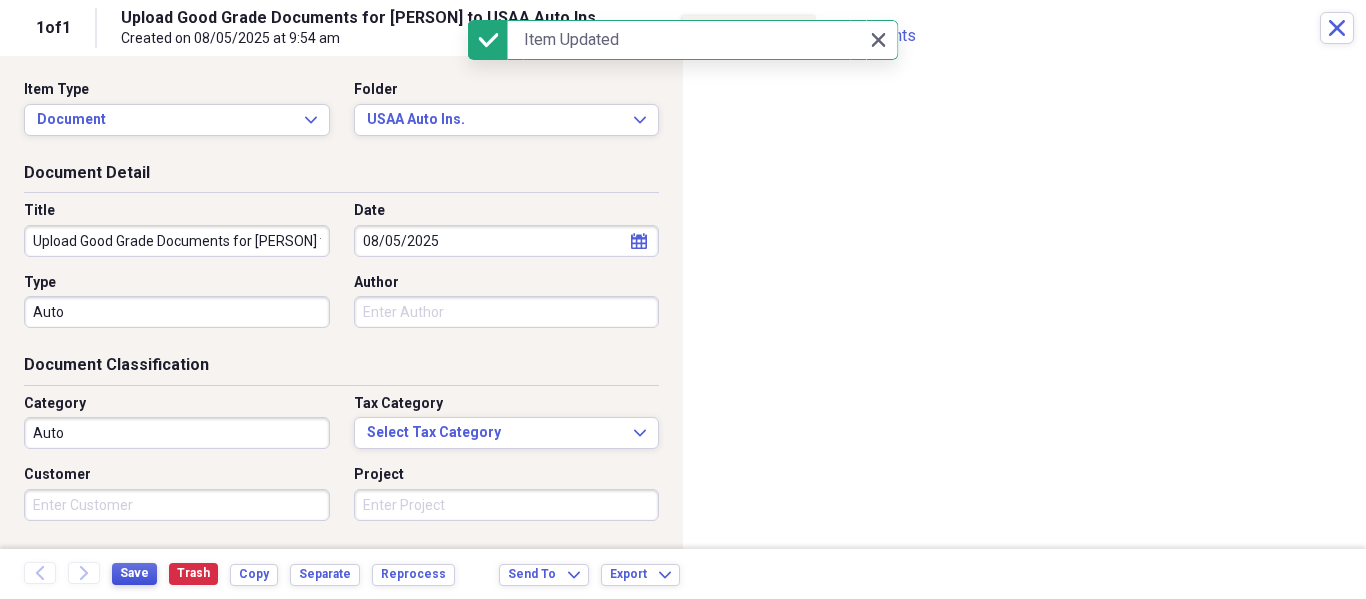scroll, scrollTop: 243, scrollLeft: 0, axis: vertical 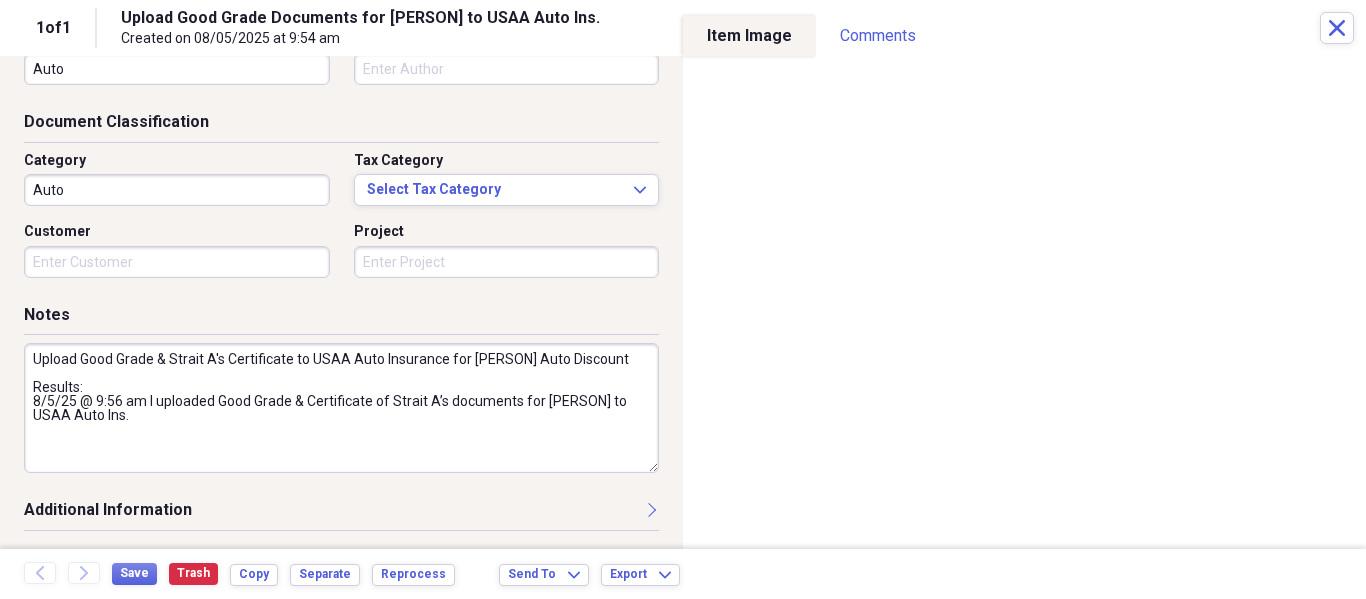 click on "Upload Good Grade & Strait A's Certificate to USAA Auto Insurance for [PERSON] Auto Discount
Results:
8/5/25 @ 9:56 am I uploaded Good Grade & Certificate of Strait A’s documents for [PERSON] to USAA Auto Ins." at bounding box center (341, 408) 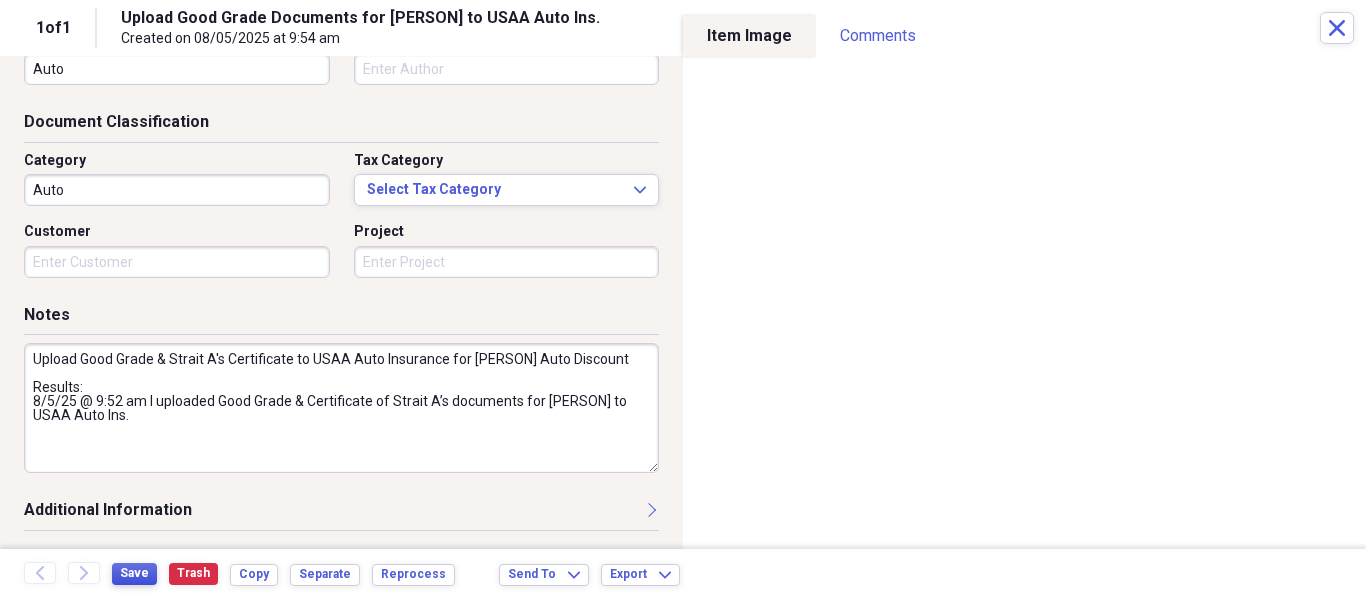 type on "Upload Good Grade & Strait A's Certificate to USAA Auto Insurance for [PERSON] Auto Discount
Results:
8/5/25 @ 9:52 am I uploaded Good Grade & Certificate of Strait A’s documents for [PERSON] to USAA Auto Ins." 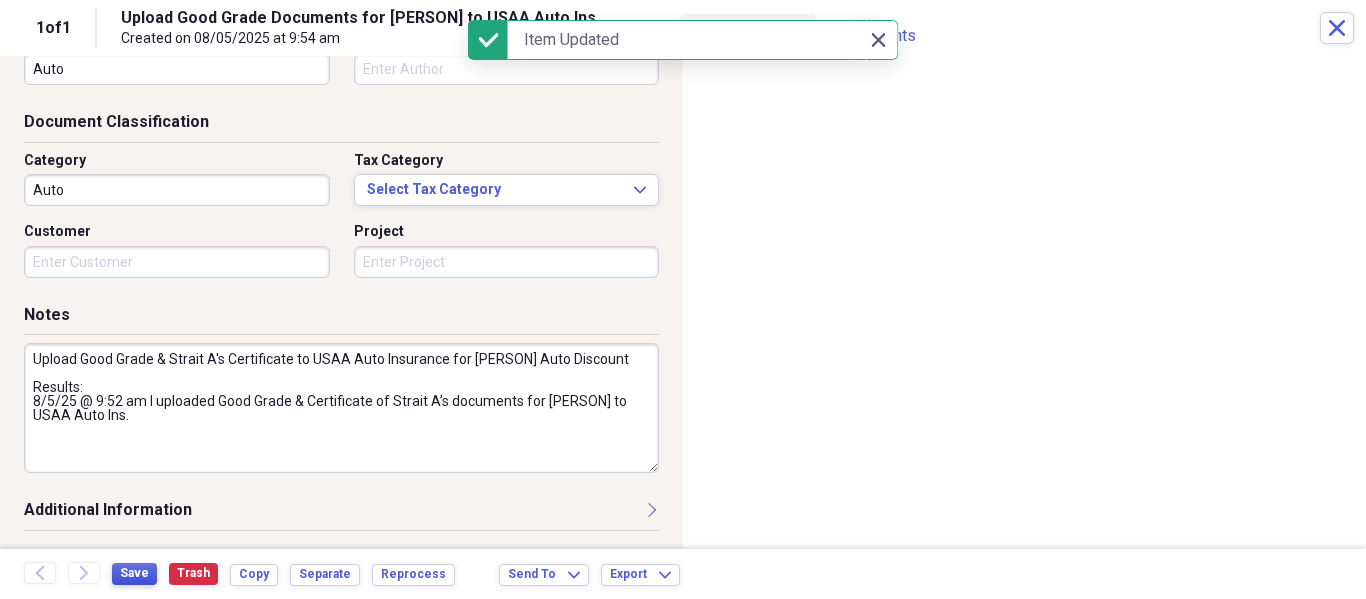 scroll, scrollTop: 0, scrollLeft: 0, axis: both 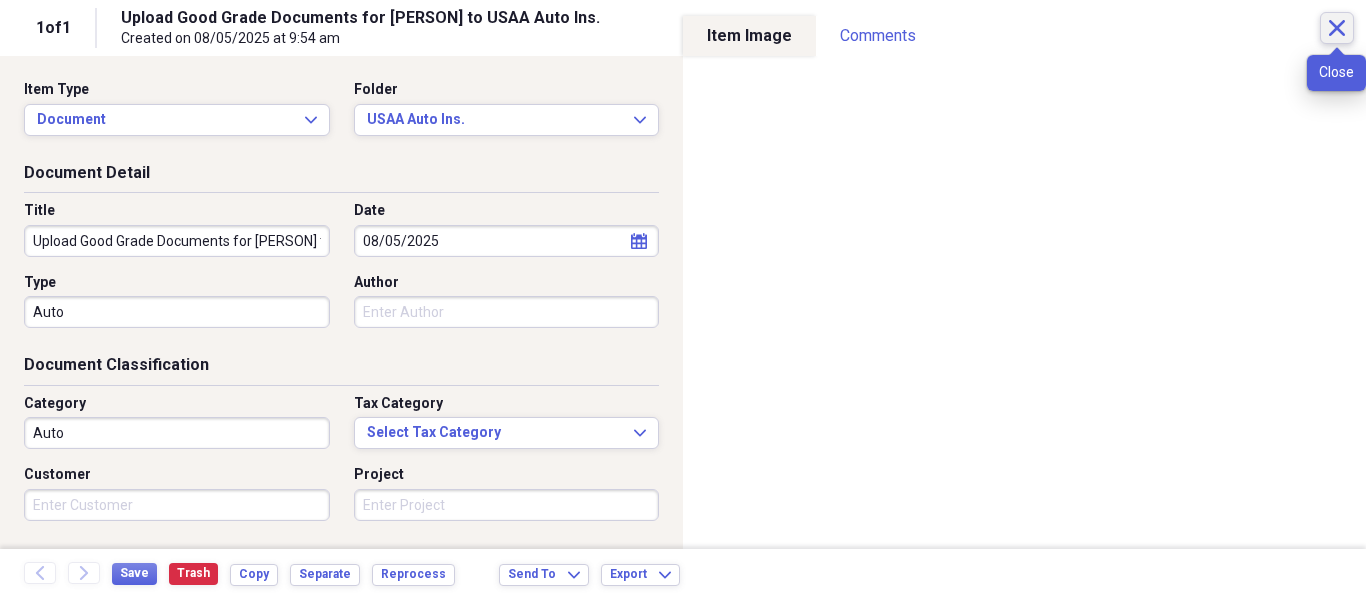 click 